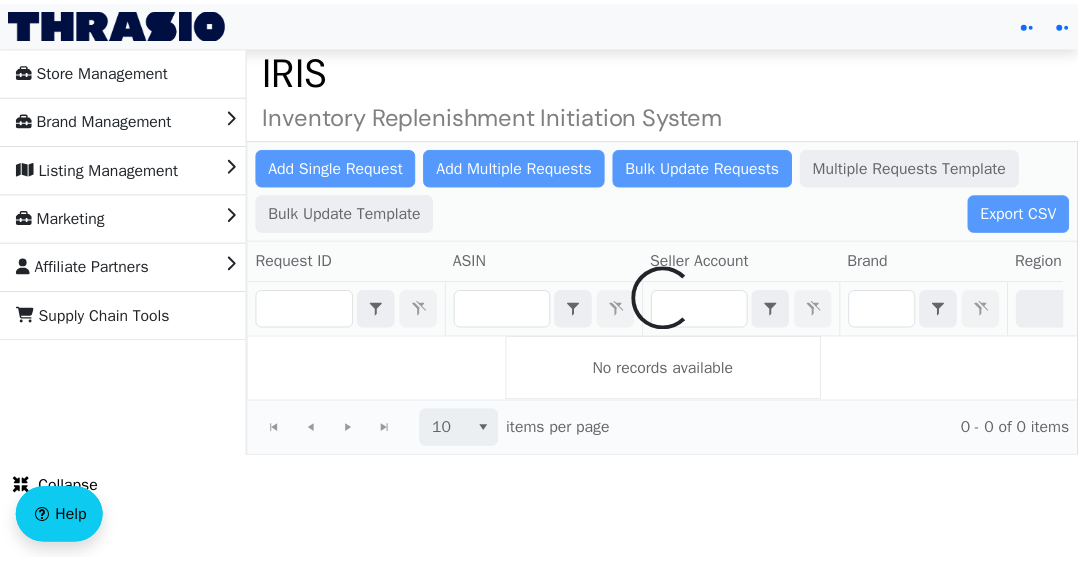 scroll, scrollTop: 0, scrollLeft: 0, axis: both 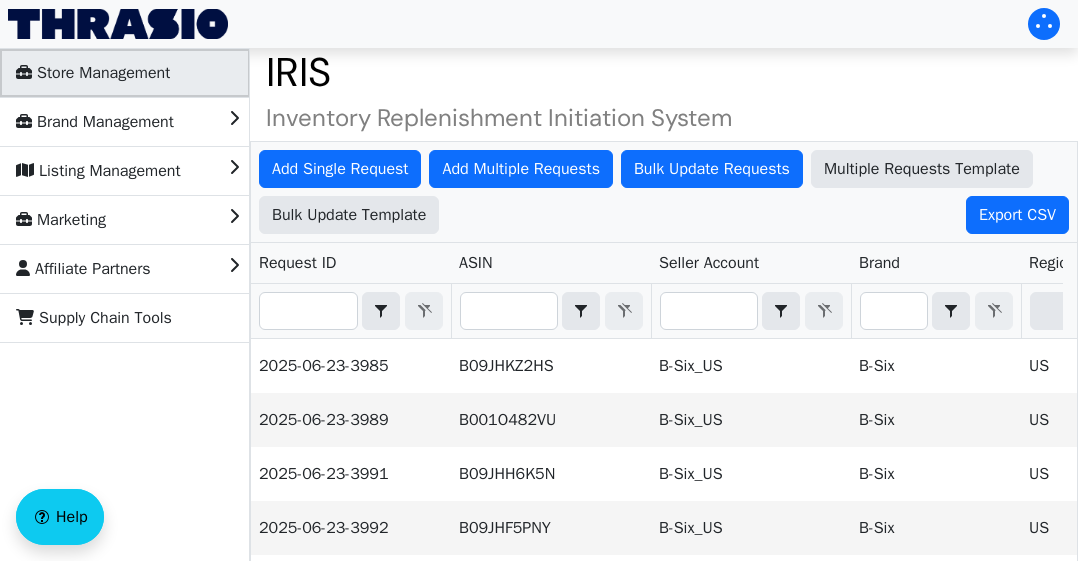 click on "Store Management" at bounding box center (93, 73) 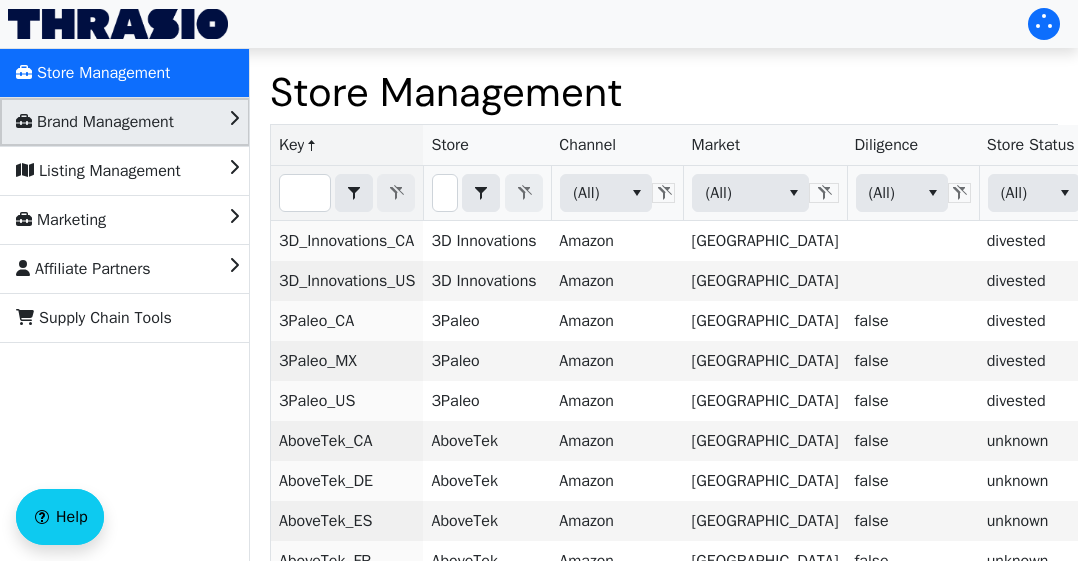 click on "Brand Management" at bounding box center (95, 122) 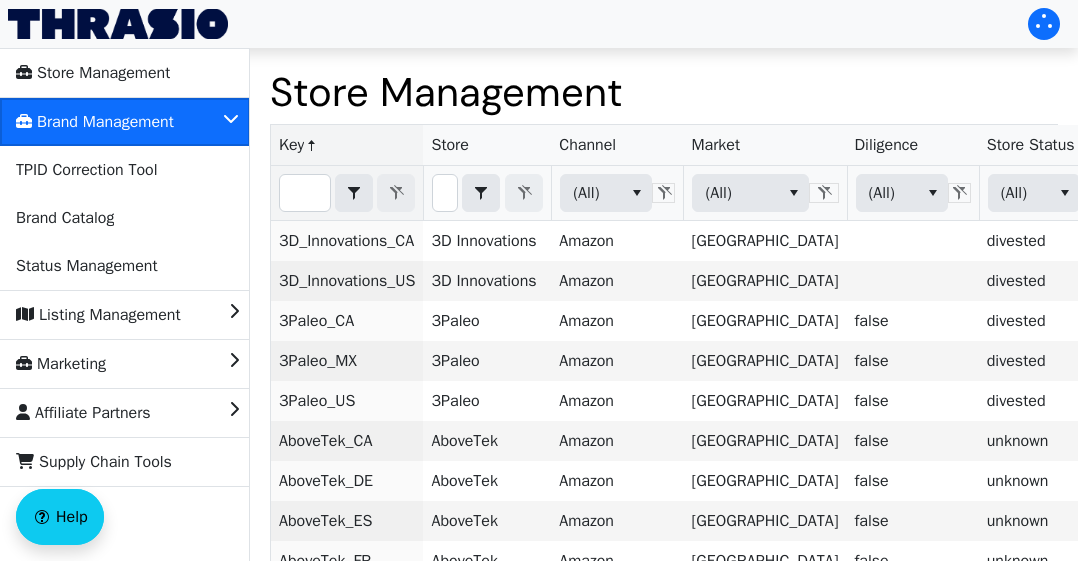 click on "Brand Management" at bounding box center (95, 122) 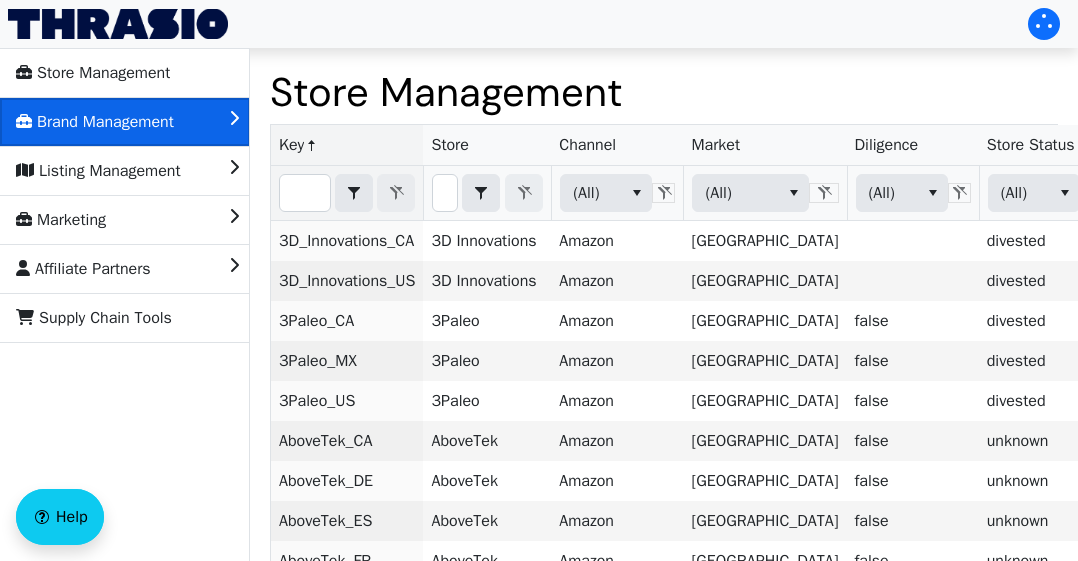 drag, startPoint x: 78, startPoint y: 129, endPoint x: 56, endPoint y: 129, distance: 22 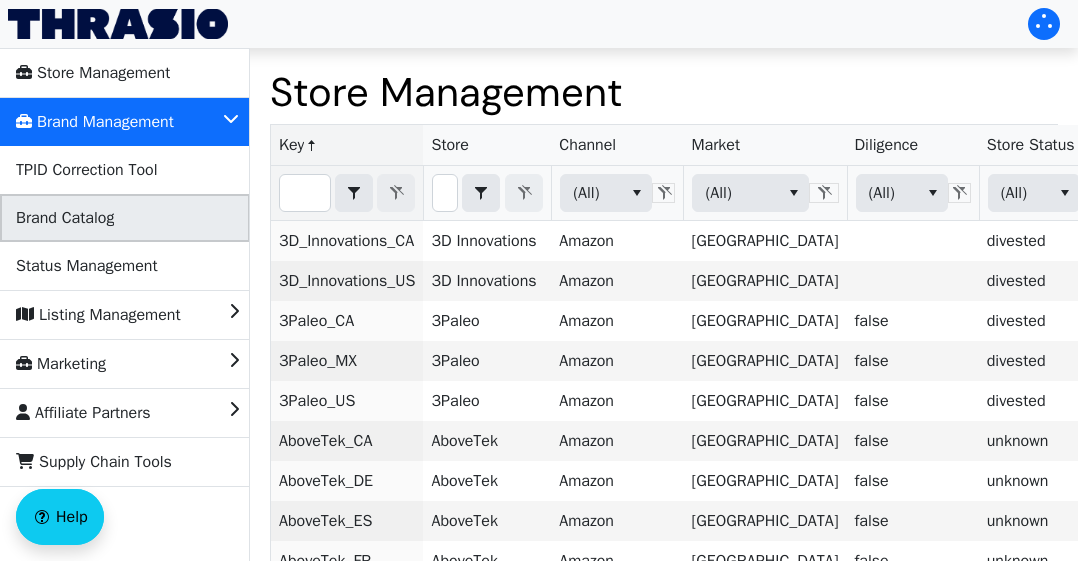 click on "Brand Catalog" at bounding box center (65, 218) 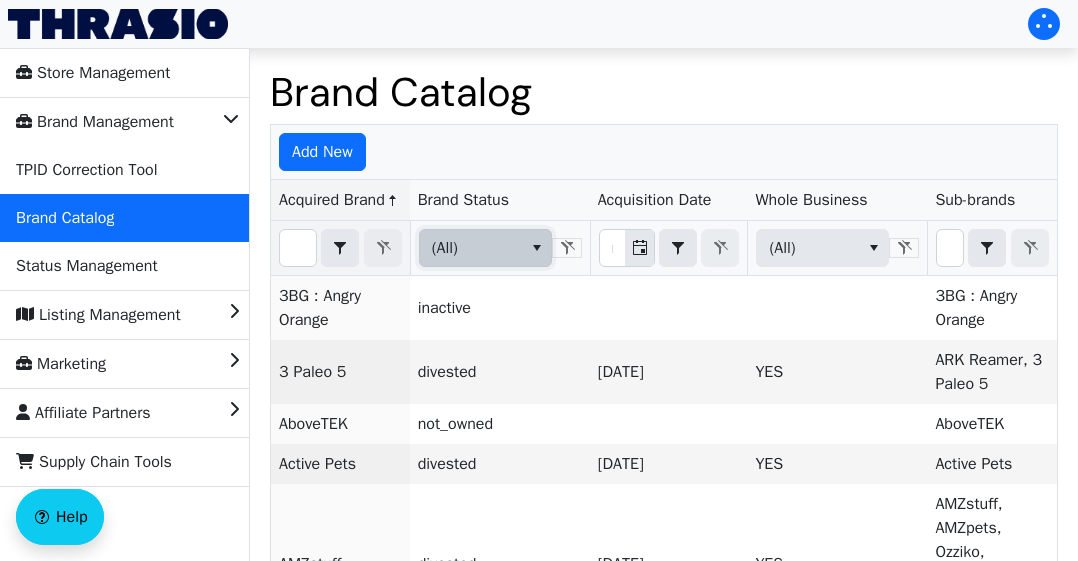 click on "(All)" at bounding box center (469, 248) 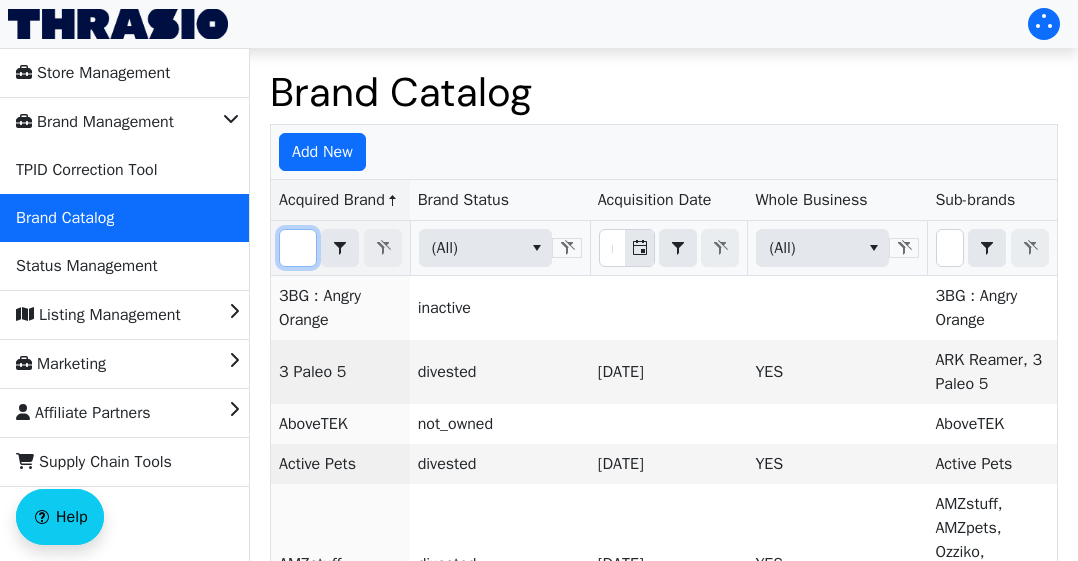 drag, startPoint x: 657, startPoint y: 123, endPoint x: 299, endPoint y: 249, distance: 379.52603 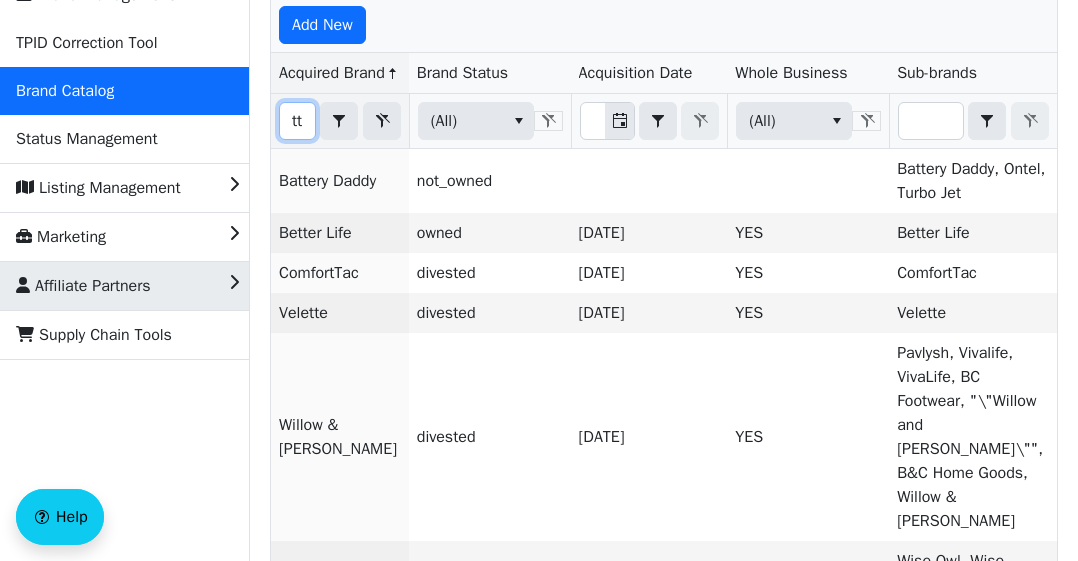 scroll, scrollTop: 122, scrollLeft: 0, axis: vertical 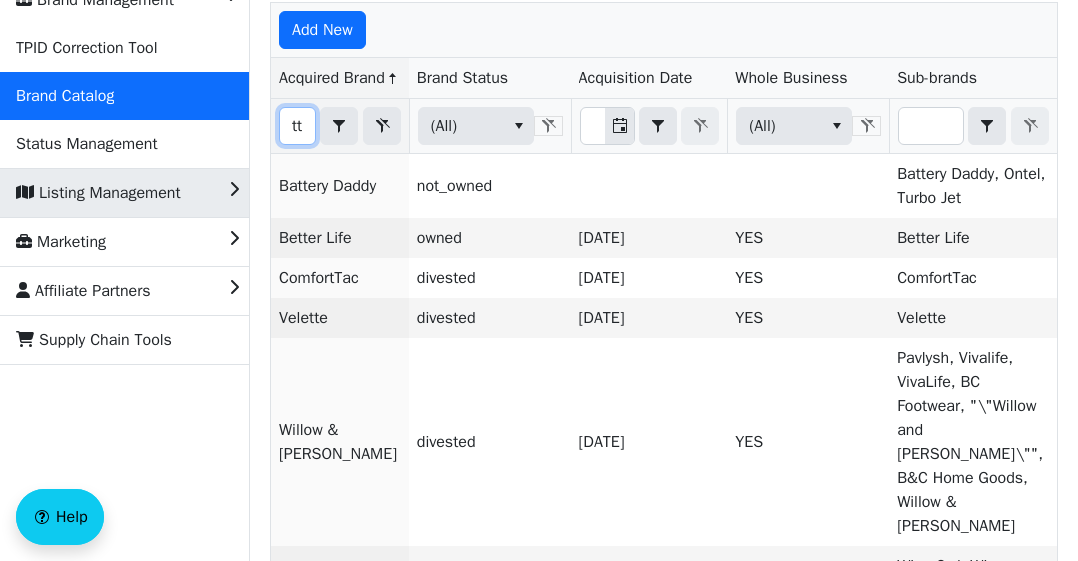 type on "tt" 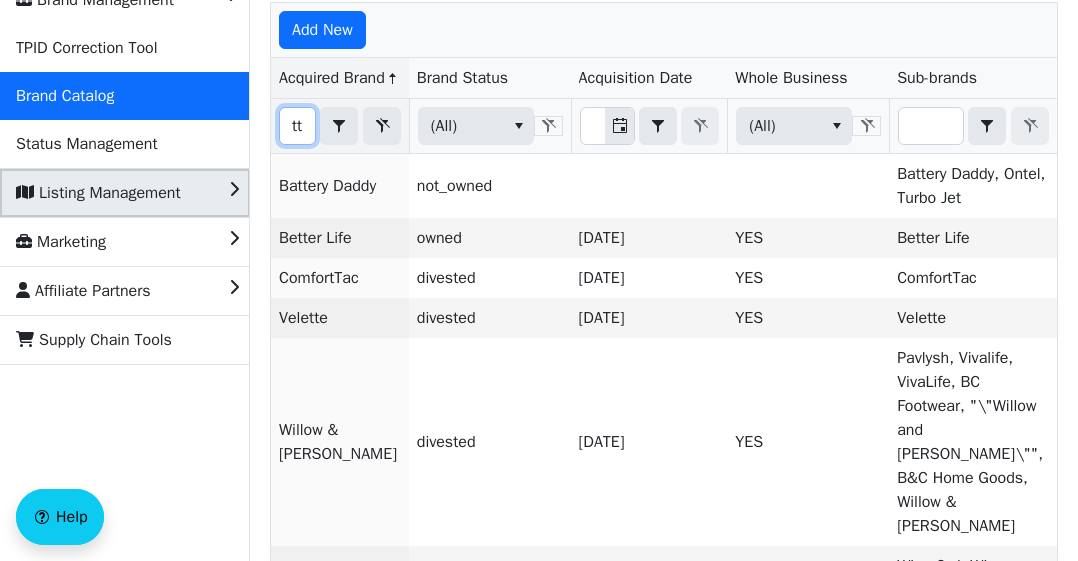 click on "Listing Management" at bounding box center [98, 193] 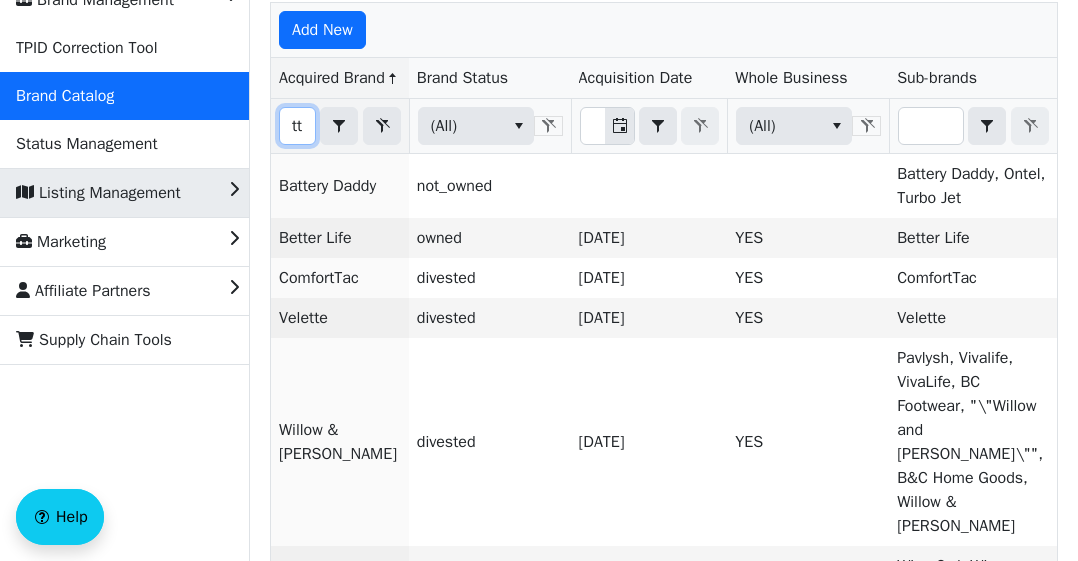 scroll, scrollTop: 0, scrollLeft: 0, axis: both 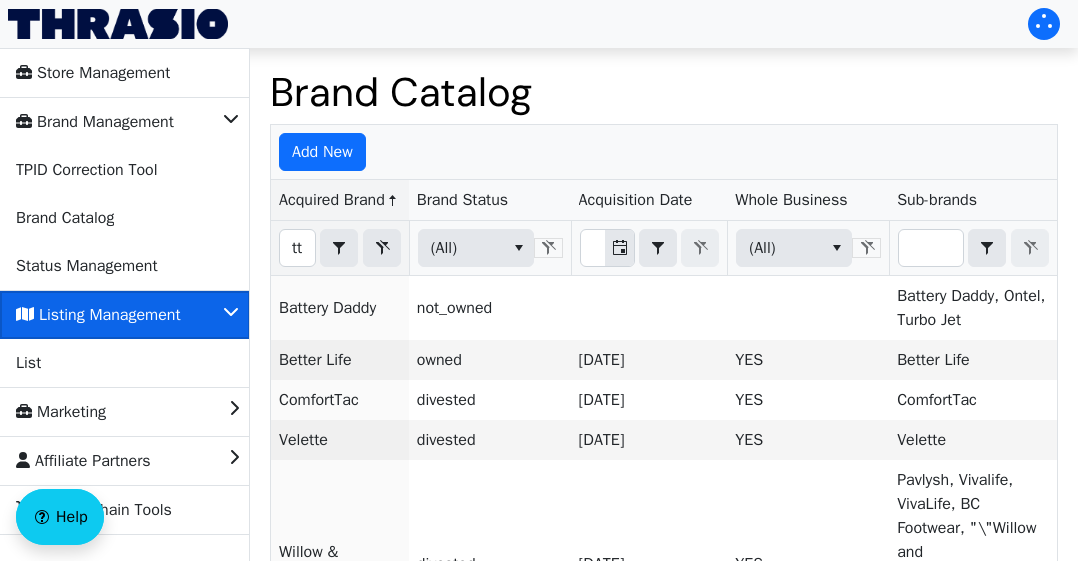click 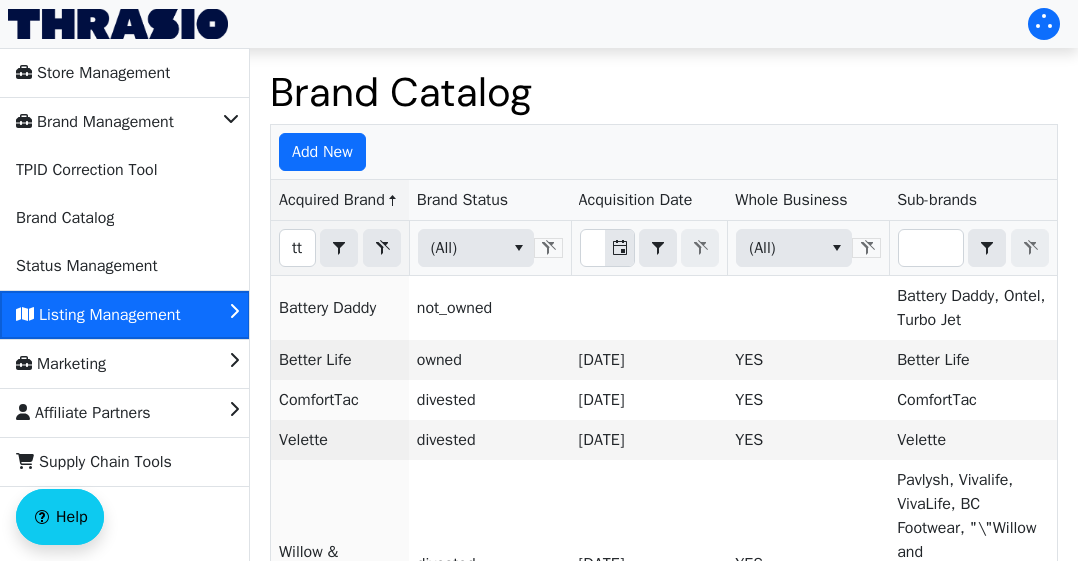 click on "Listing Management" at bounding box center [125, 315] 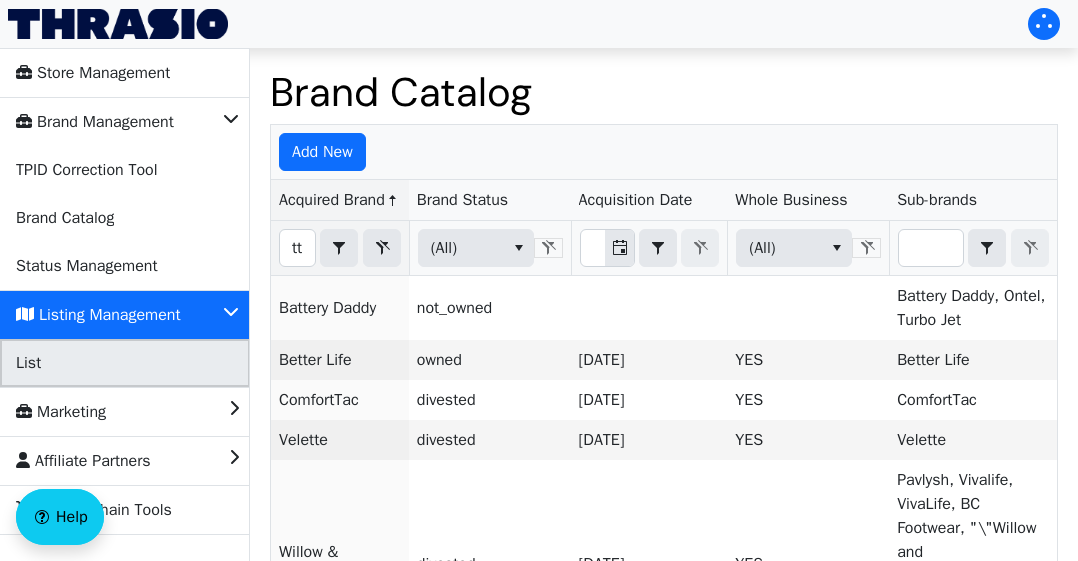 click on "List" at bounding box center (28, 363) 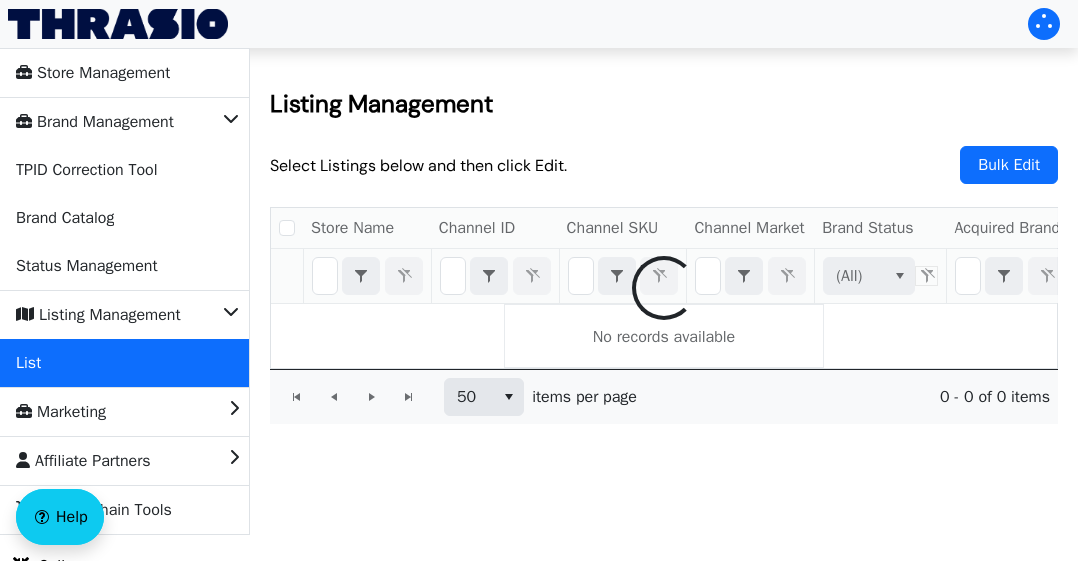 checkbox on "false" 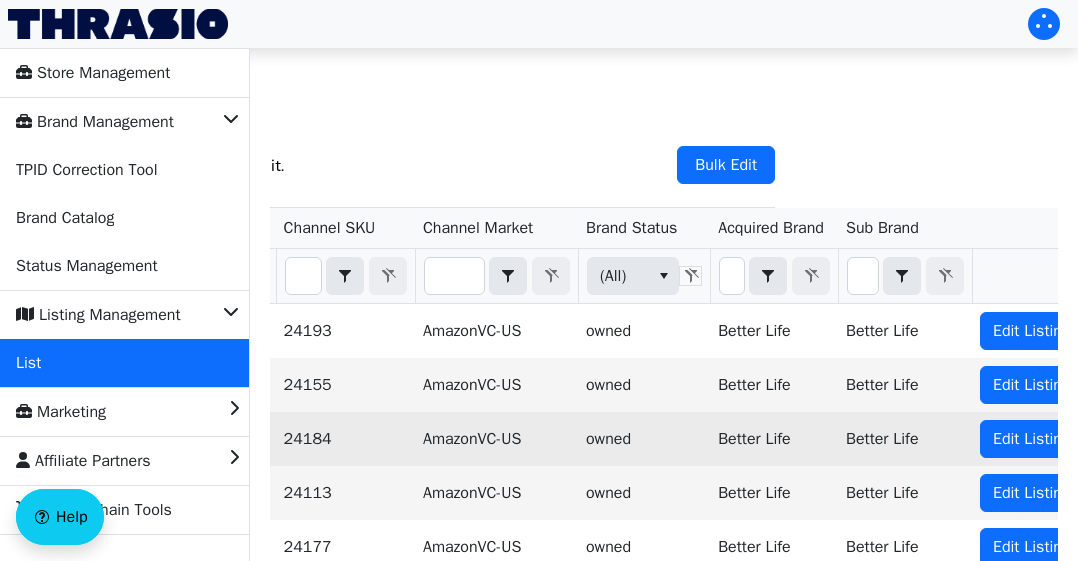 scroll, scrollTop: 0, scrollLeft: 0, axis: both 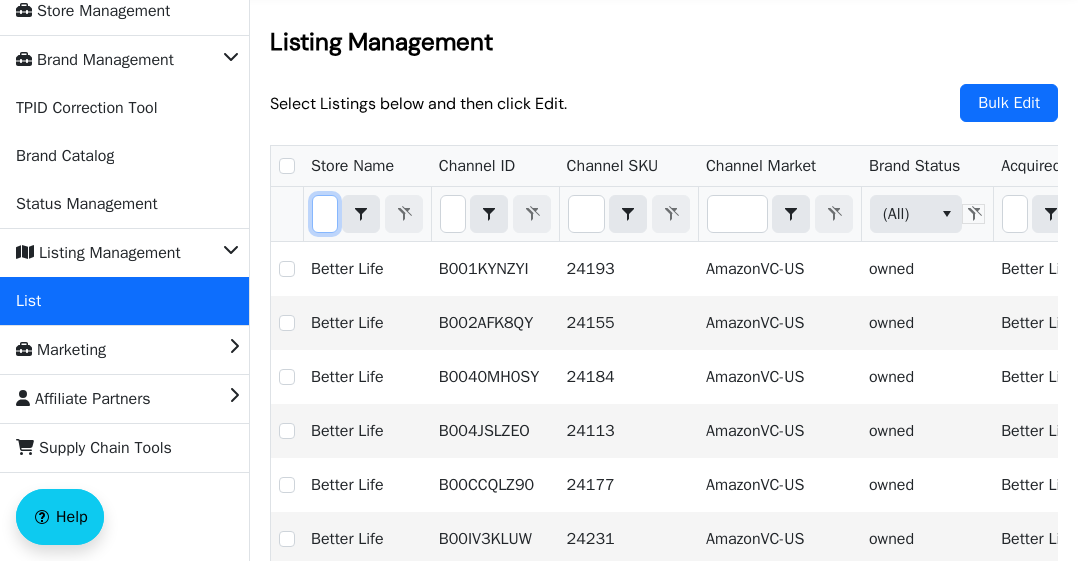 click at bounding box center (325, 214) 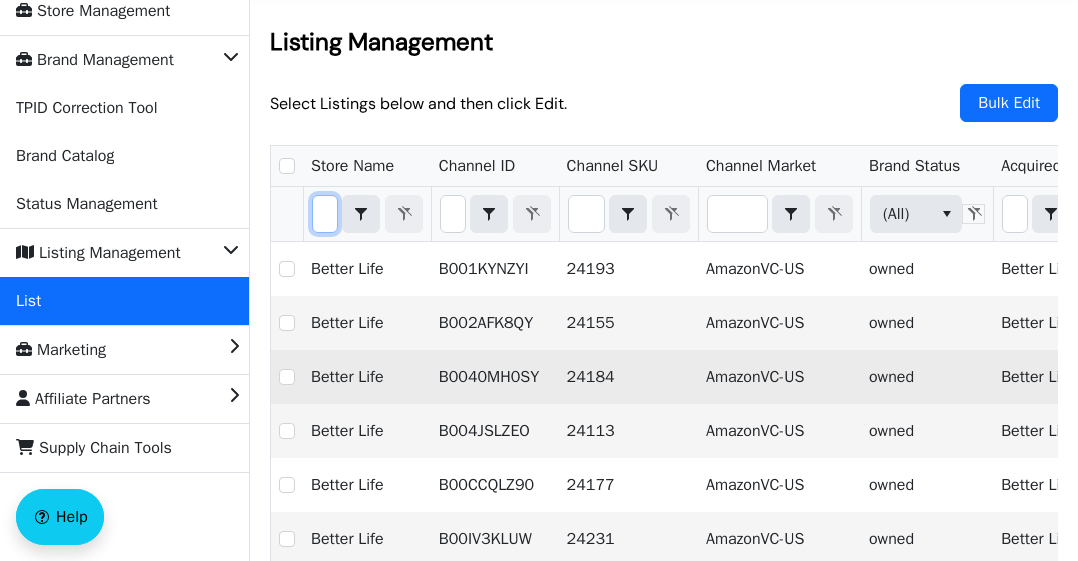 scroll, scrollTop: 0, scrollLeft: 283, axis: horizontal 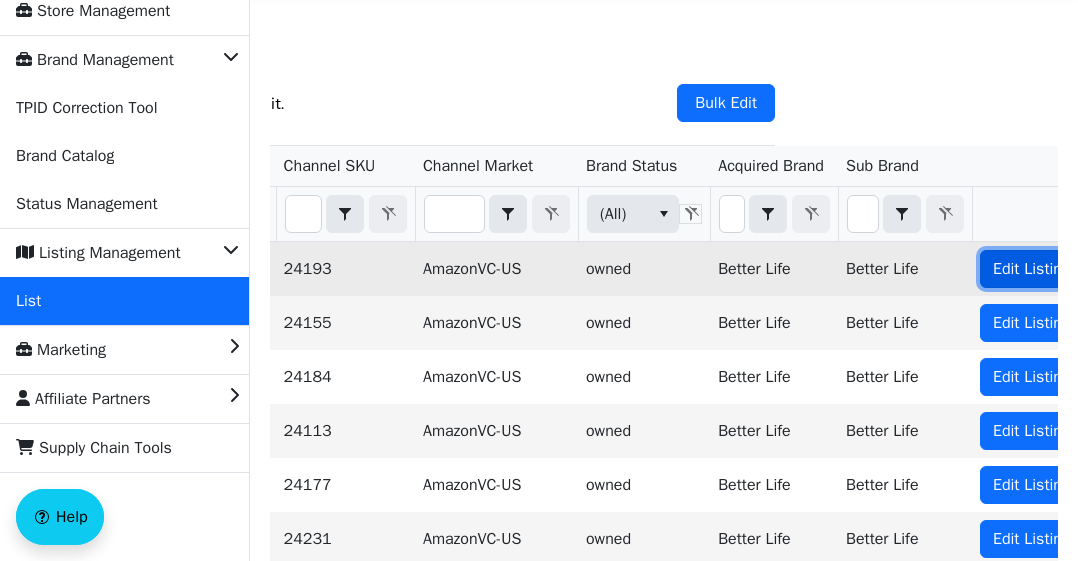click on "Edit Listing" at bounding box center (1031, 269) 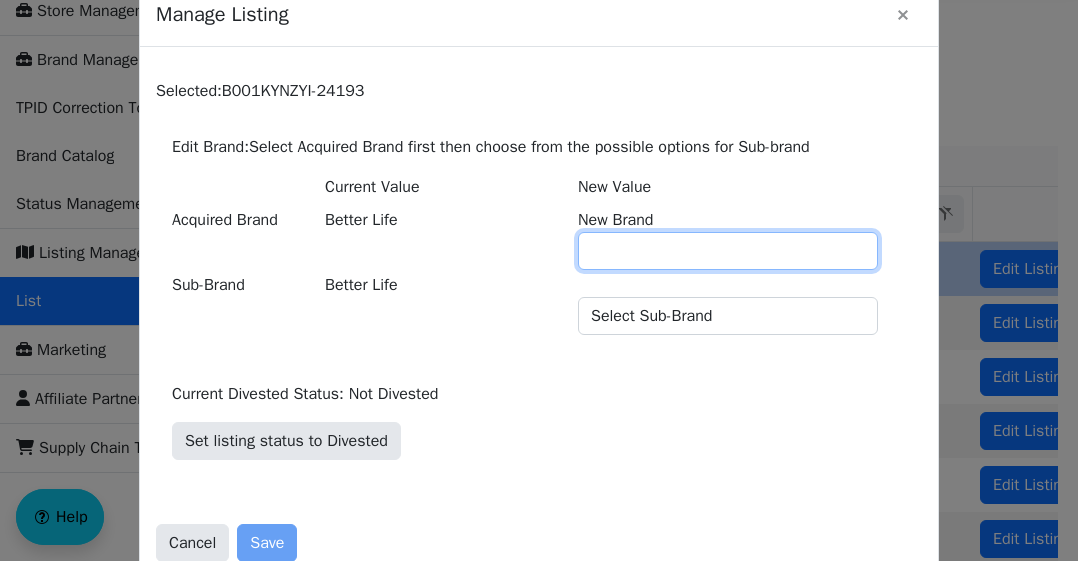 drag, startPoint x: 688, startPoint y: 249, endPoint x: 623, endPoint y: 244, distance: 65.192024 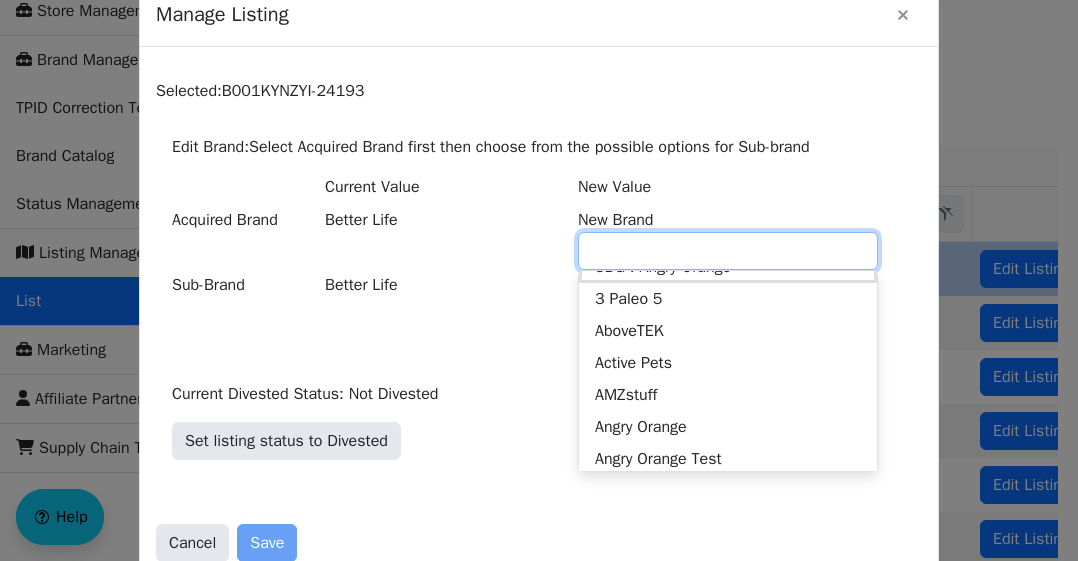 scroll, scrollTop: 21, scrollLeft: 0, axis: vertical 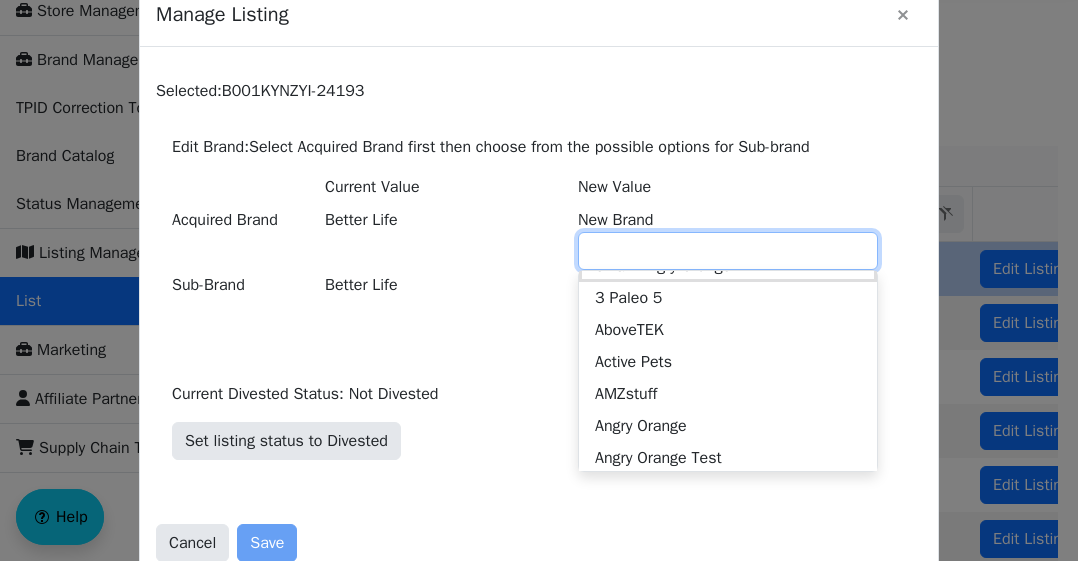 click on "Acquired Brand" at bounding box center [247, 239] 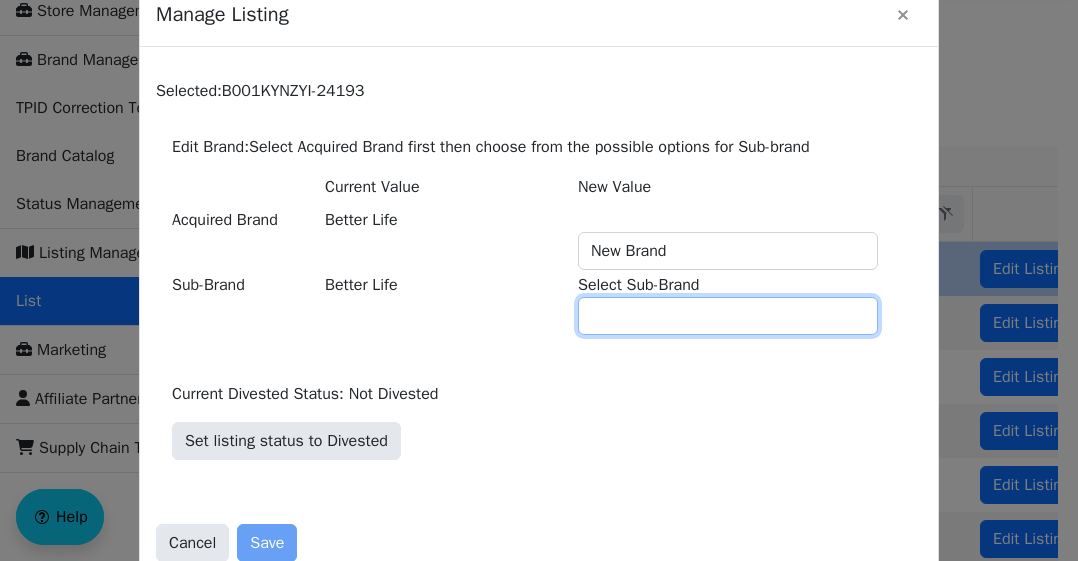 drag, startPoint x: 652, startPoint y: 309, endPoint x: 526, endPoint y: 308, distance: 126.00397 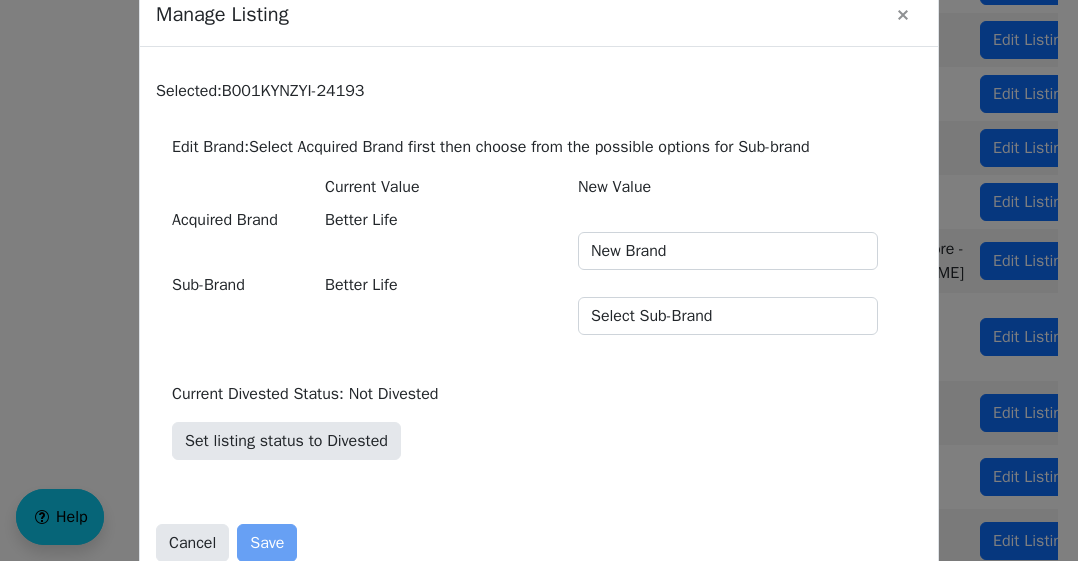 scroll, scrollTop: 794, scrollLeft: 0, axis: vertical 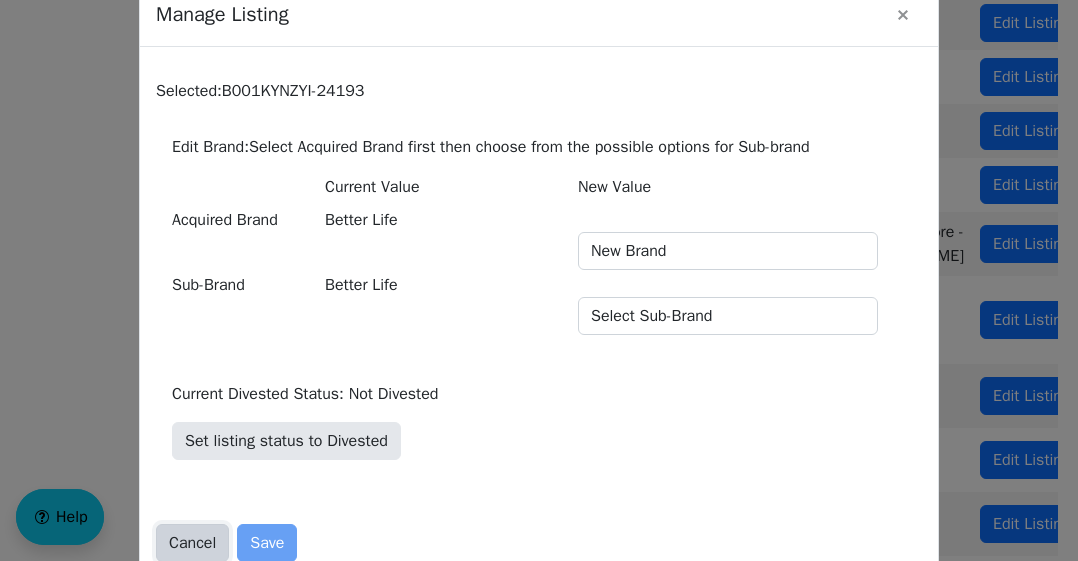 click on "Cancel" at bounding box center (192, 543) 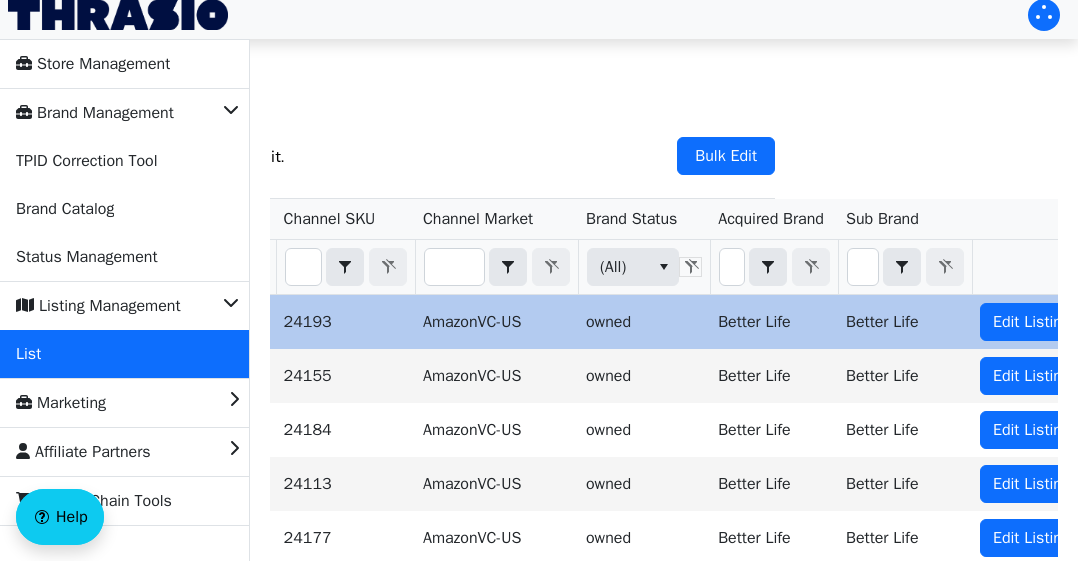 scroll, scrollTop: 0, scrollLeft: 0, axis: both 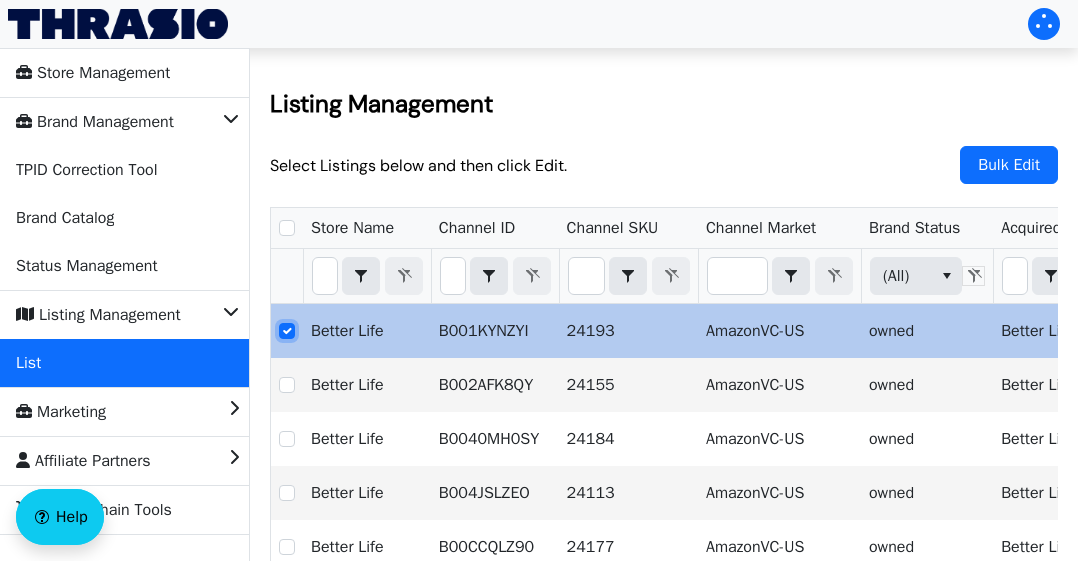 click at bounding box center (287, 331) 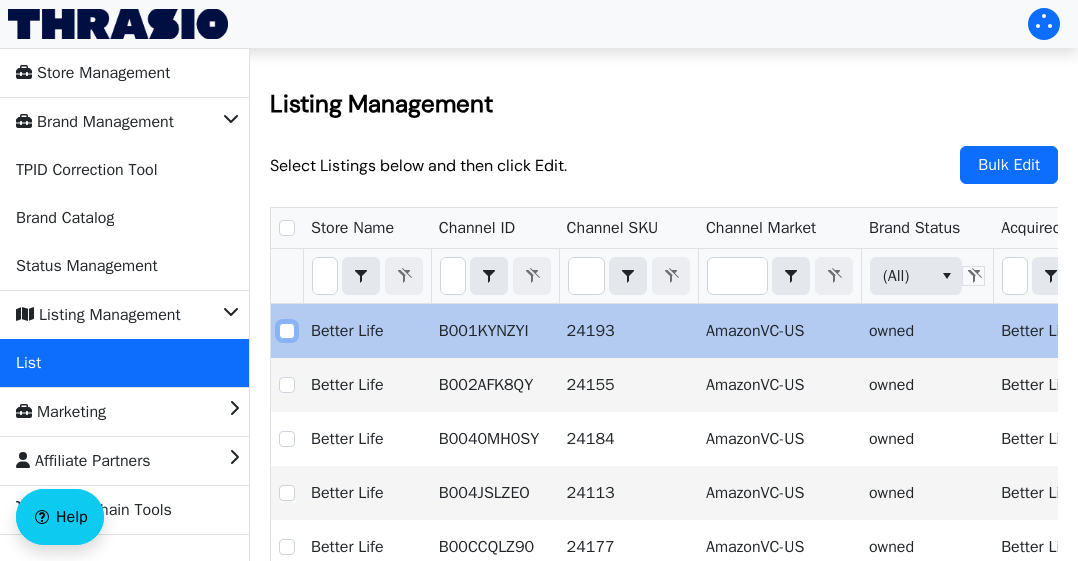 checkbox on "false" 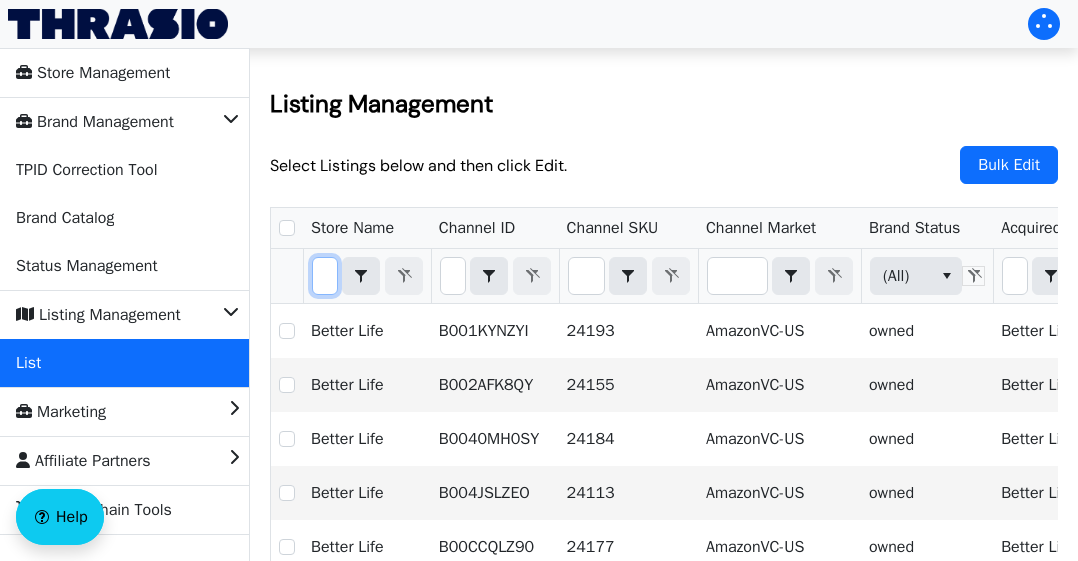 click at bounding box center (325, 276) 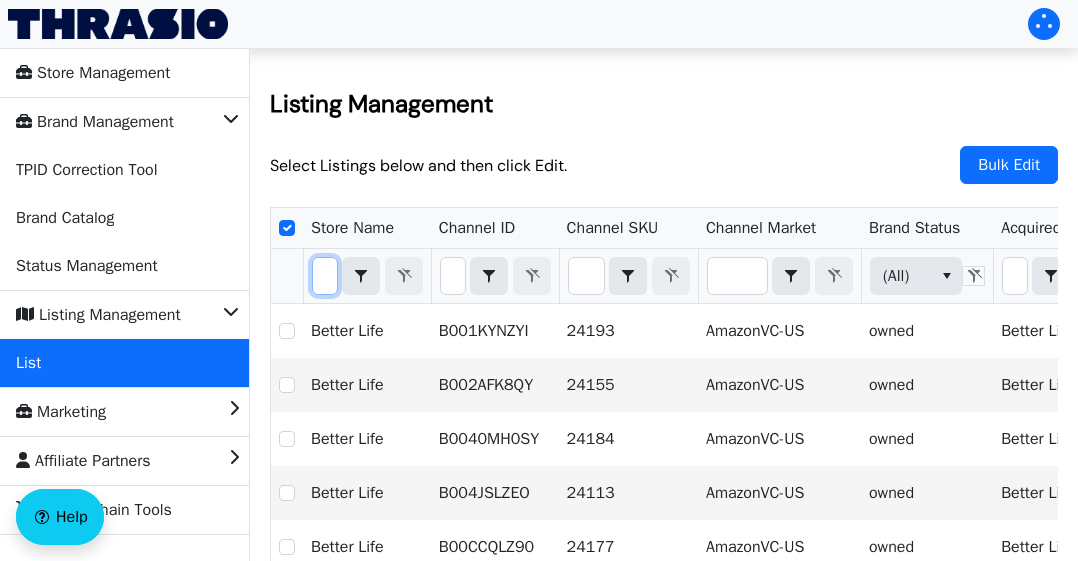 checkbox on "true" 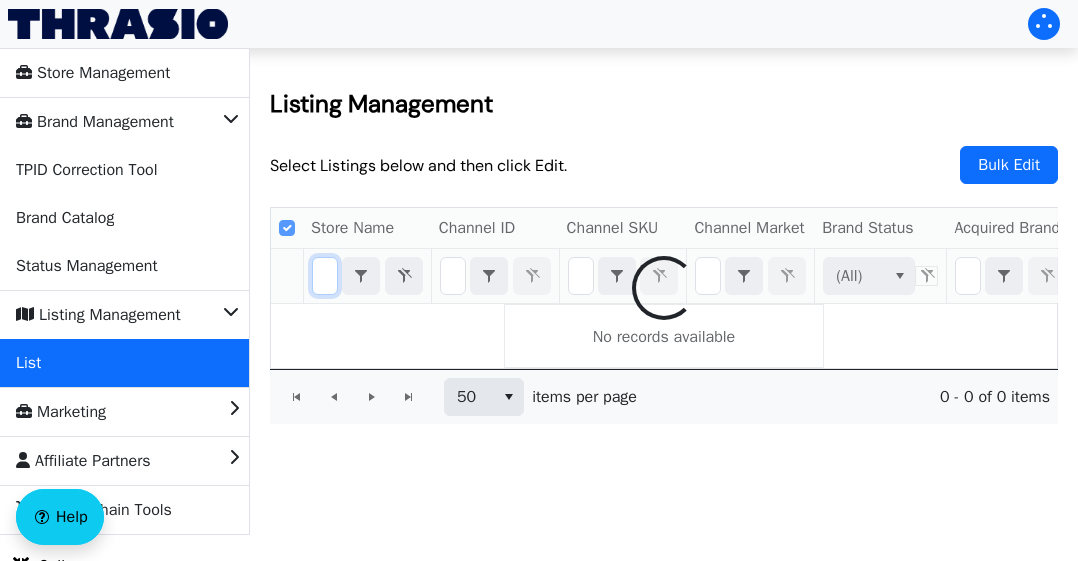 scroll, scrollTop: 0, scrollLeft: 22, axis: horizontal 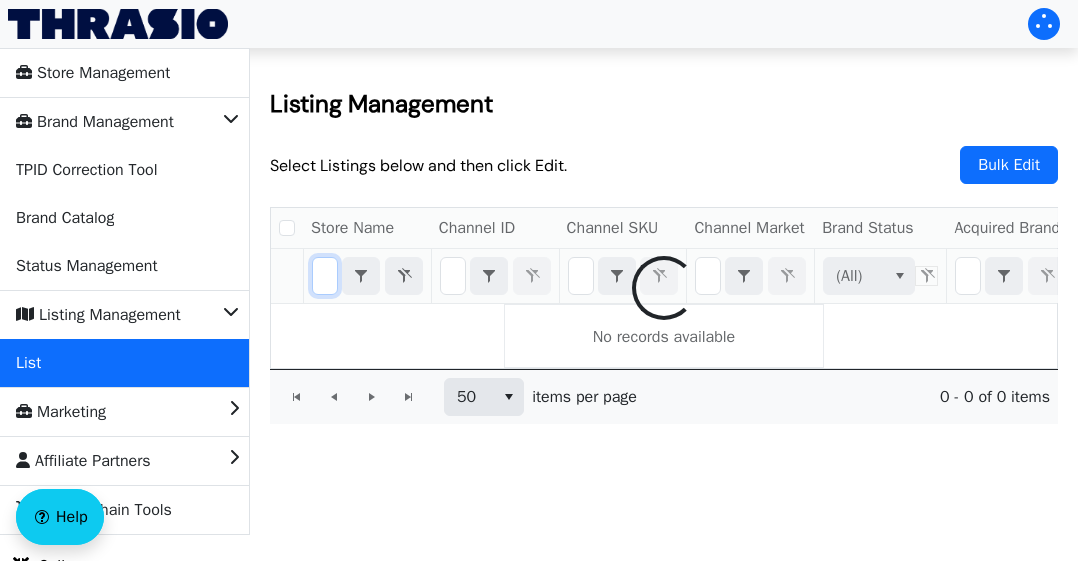 checkbox on "false" 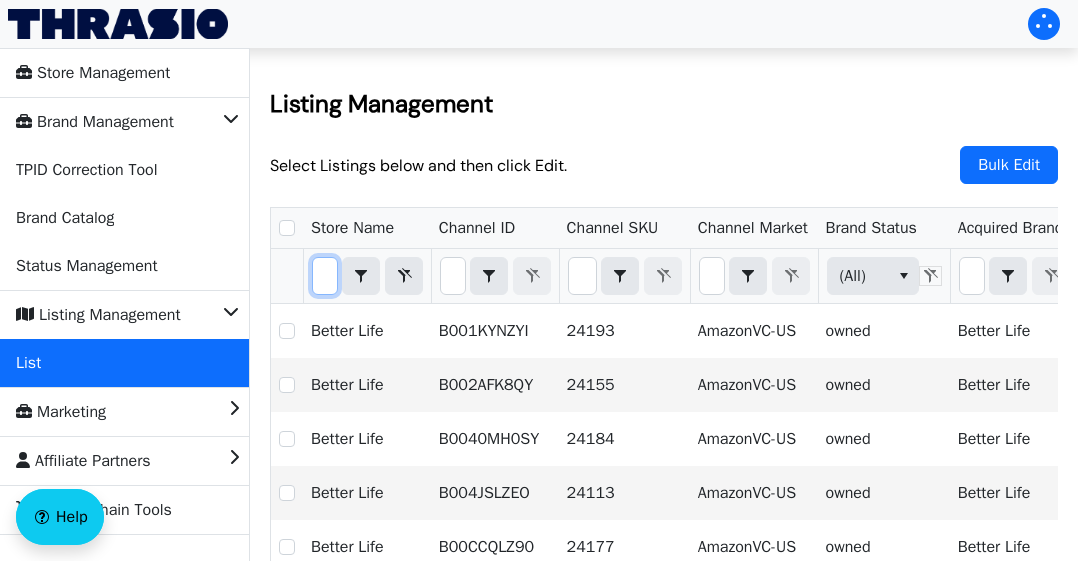 click on "bet Contains" at bounding box center (367, 276) 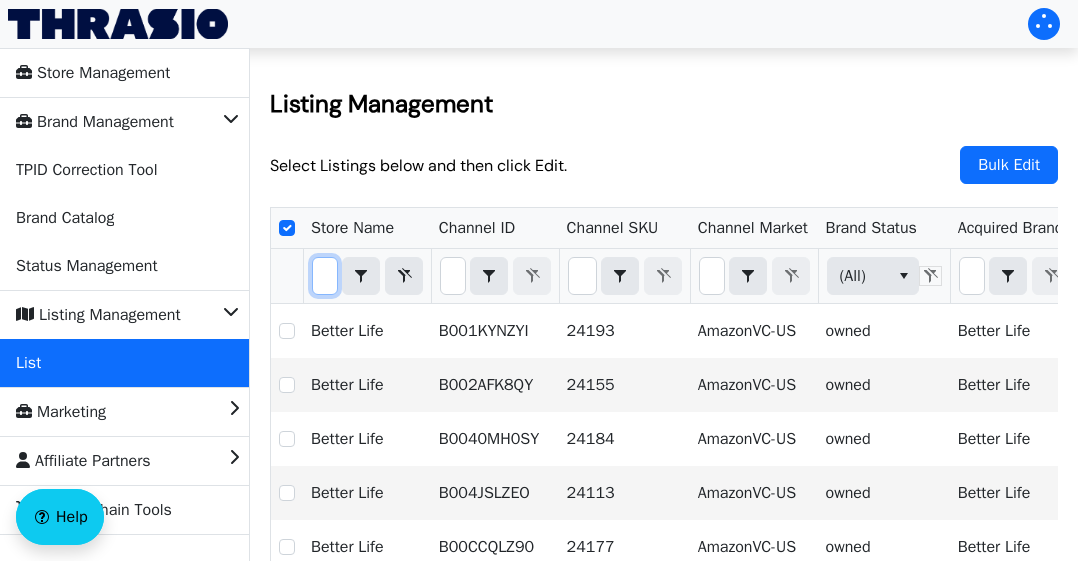 click on "Store Name Channel ID Channel SKU Channel Market Brand Status Acquired Brand Sub Brand b Contains         (All)     Better Life B001KYNZYI 24193 AmazonVC-US owned Better Life Better Life Edit Listing Better Life B002AFK8QY 24155 AmazonVC-US owned Better Life Better Life Edit Listing Better Life B0040MH0SY 24184 AmazonVC-US owned Better Life Better Life Edit Listing Better Life B004JSLZEO 24113 AmazonVC-US owned Better Life Better Life Edit Listing Better Life B00CCQLZ90 24177 AmazonVC-US owned Better Life Better Life Edit Listing Better Life B00IV3KLUW 24231 AmazonVC-US owned Better Life Better Life Edit Listing Better Life B06ZXX2MBD 24171 AmazonVC-US owned Better Life Better Life Edit Listing Better Life B071Y3TTMR 24201 AmazonVC-US owned Better Life Better Life Edit Listing Better Life B07HPX9CZV 24116 AmazonVC-US owned Better Life Better Life Edit Listing Better Life B07L4H21T6 24202 AmazonVC-US owned Better Life Better Life Edit Listing Better Life B07L4JC7YP 24174 AmazonVC-US owned Better Life" at bounding box center [664, 1606] 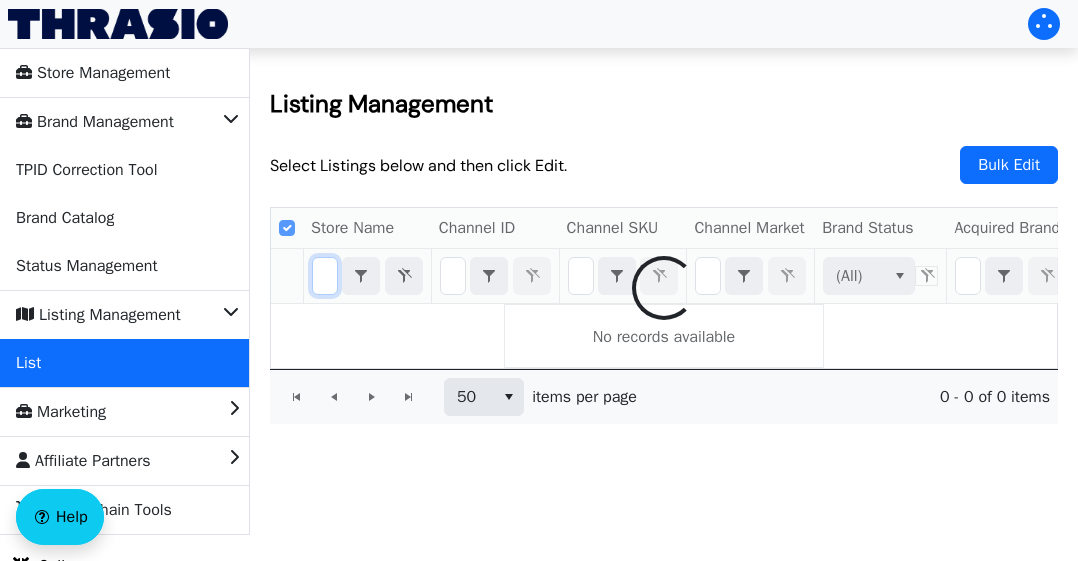 scroll, scrollTop: 0, scrollLeft: 36, axis: horizontal 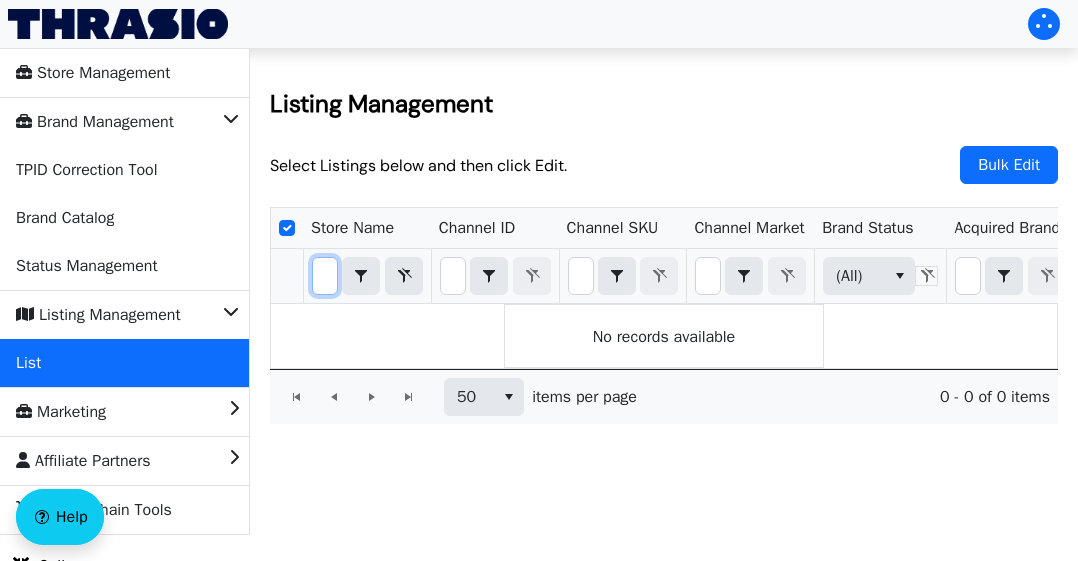 type on "beter" 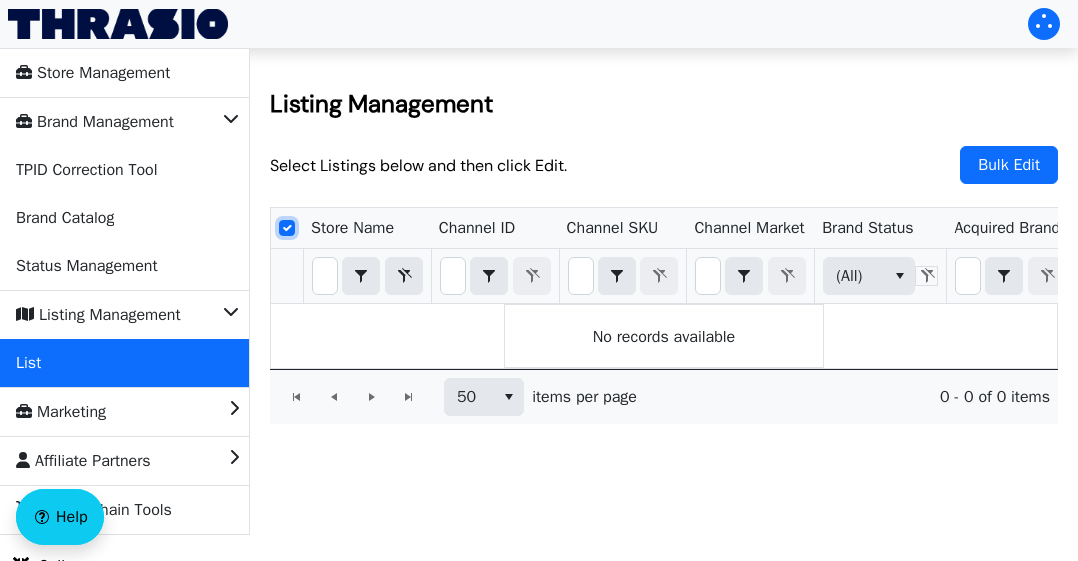 click at bounding box center [287, 228] 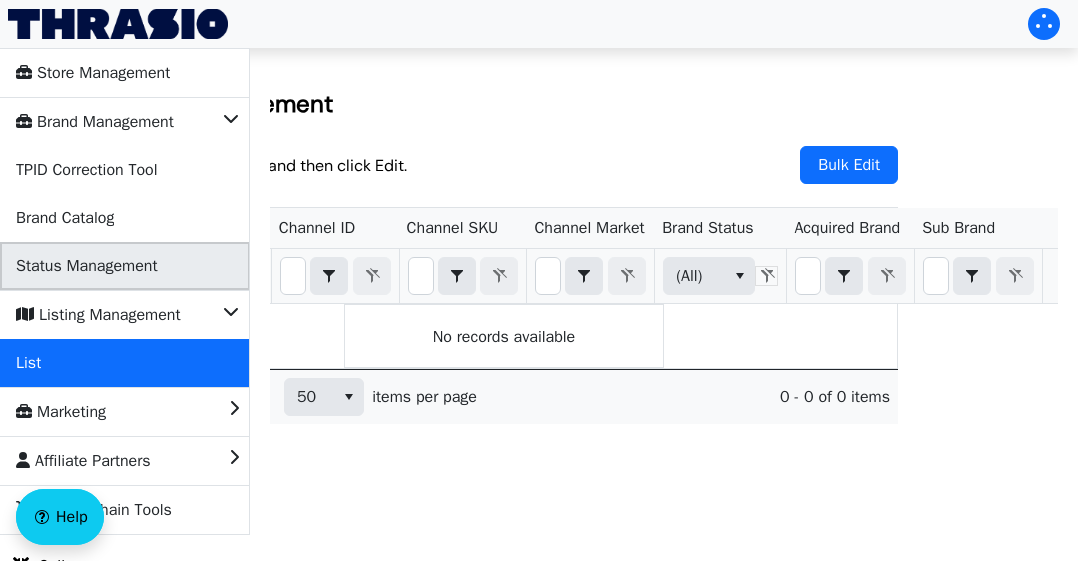click on "Status Management" at bounding box center (87, 266) 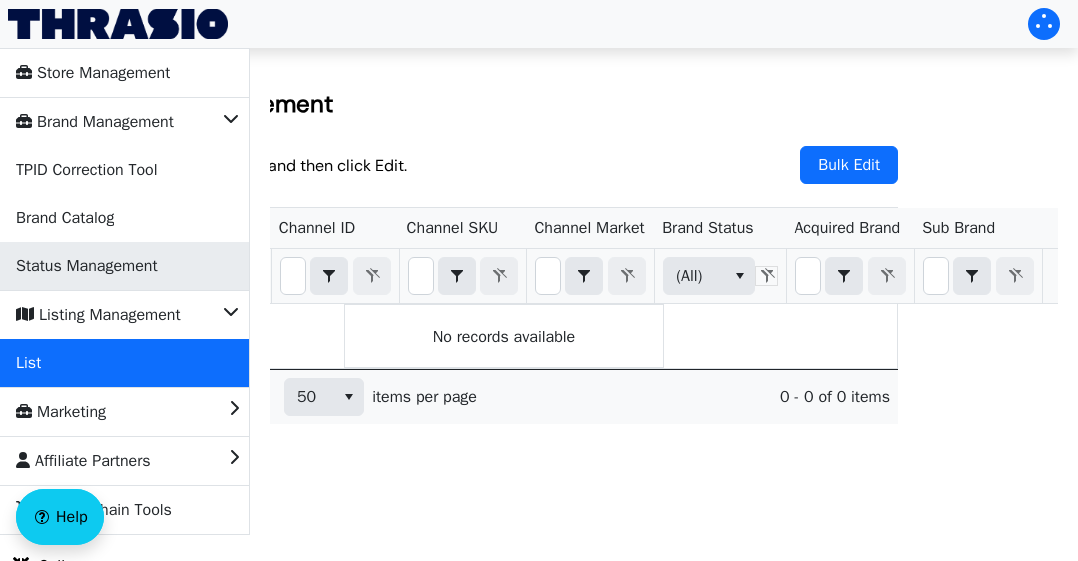 scroll, scrollTop: 0, scrollLeft: 145, axis: horizontal 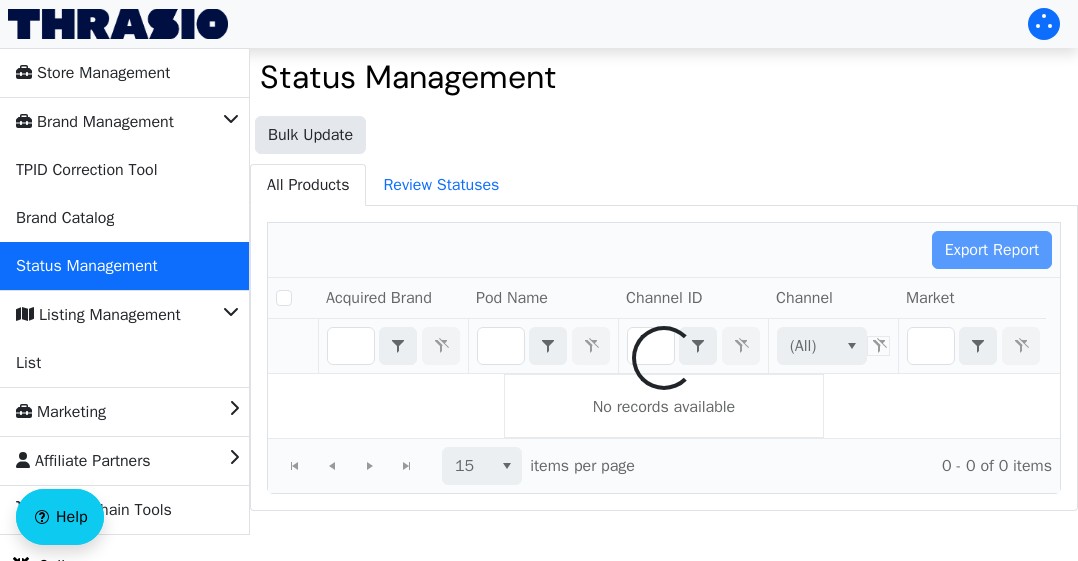 checkbox on "false" 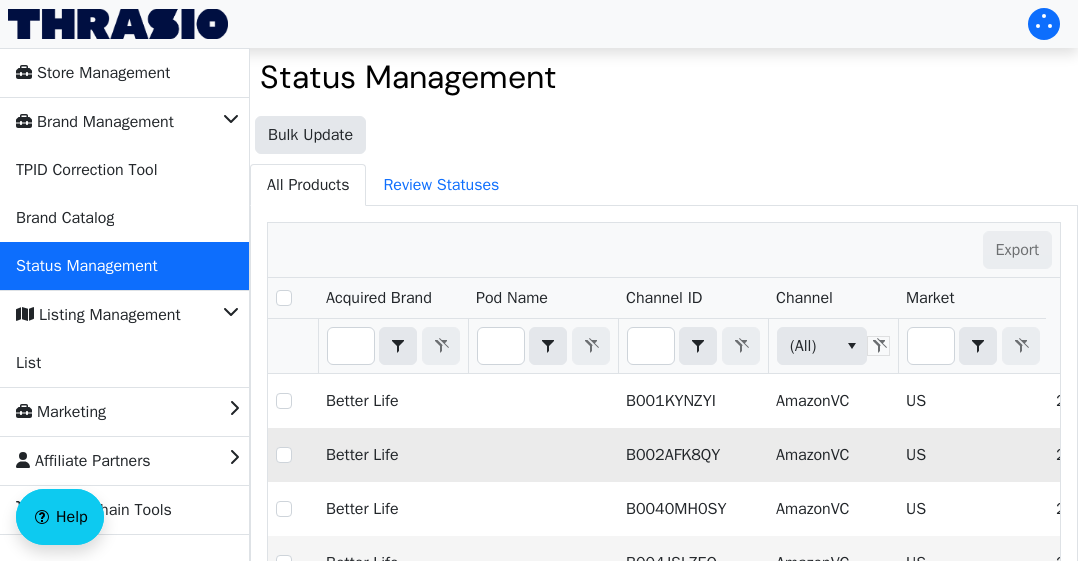 scroll, scrollTop: 0, scrollLeft: 379, axis: horizontal 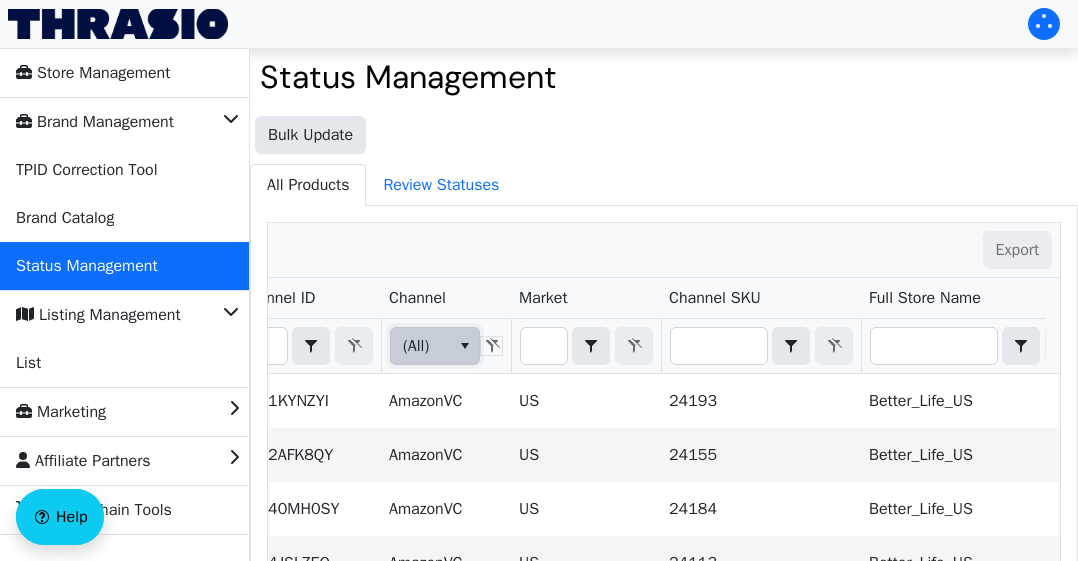 click 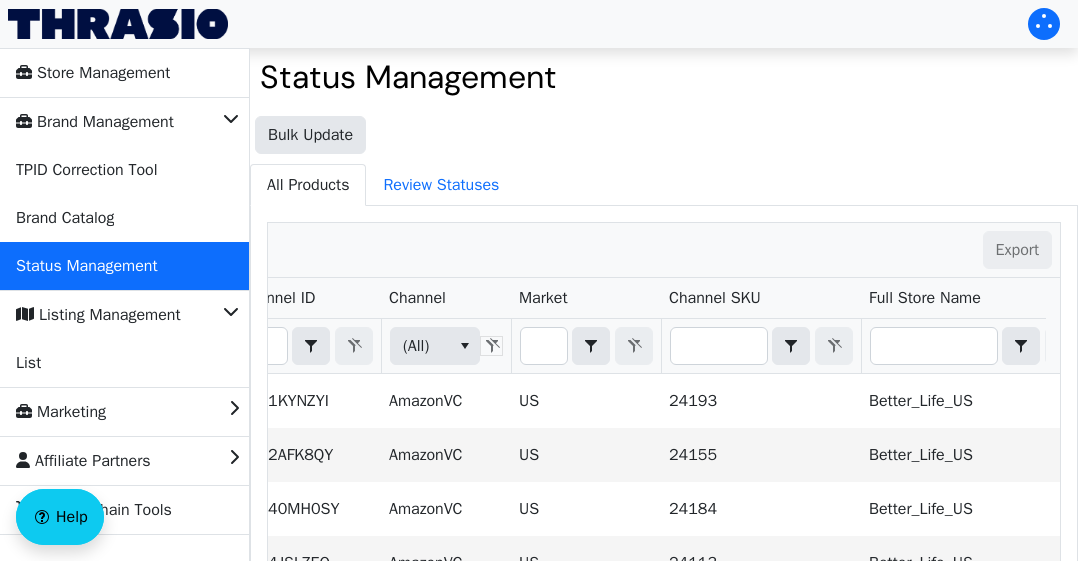 drag, startPoint x: 662, startPoint y: 146, endPoint x: 564, endPoint y: 152, distance: 98.1835 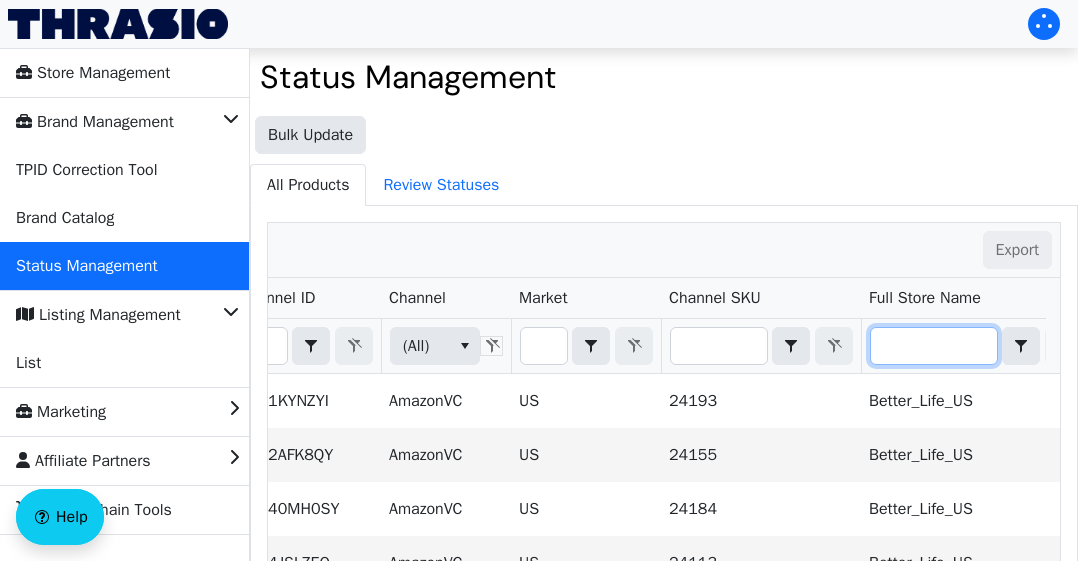 click at bounding box center [934, 346] 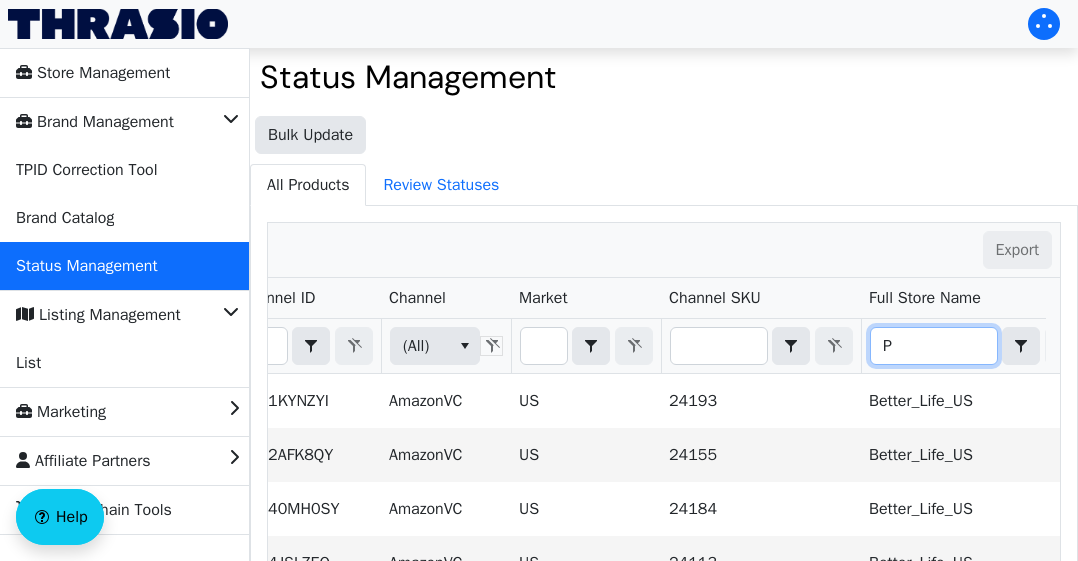 checkbox on "true" 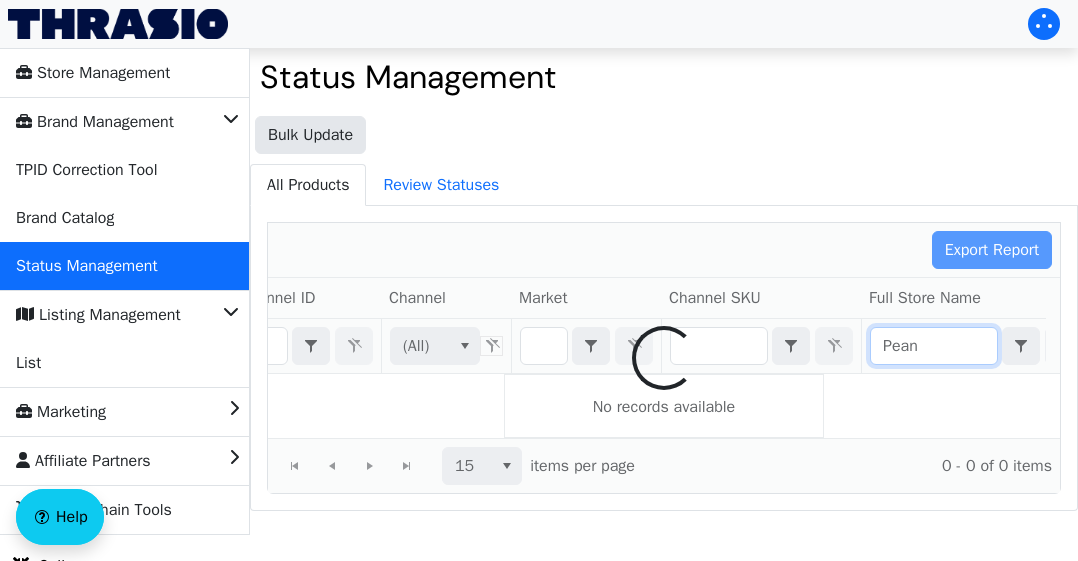 scroll, scrollTop: 0, scrollLeft: 0, axis: both 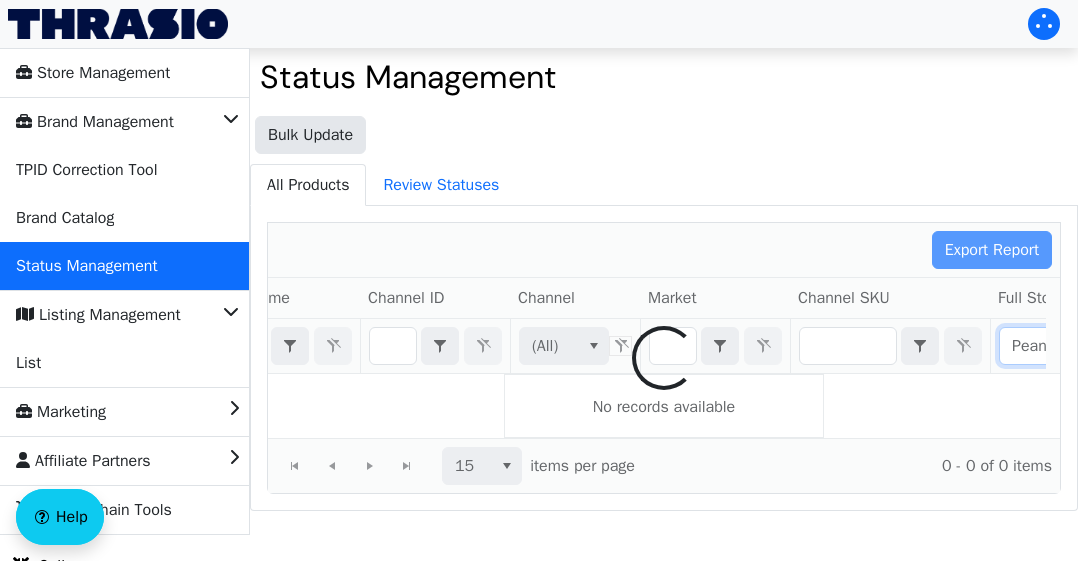 type on "Peanu" 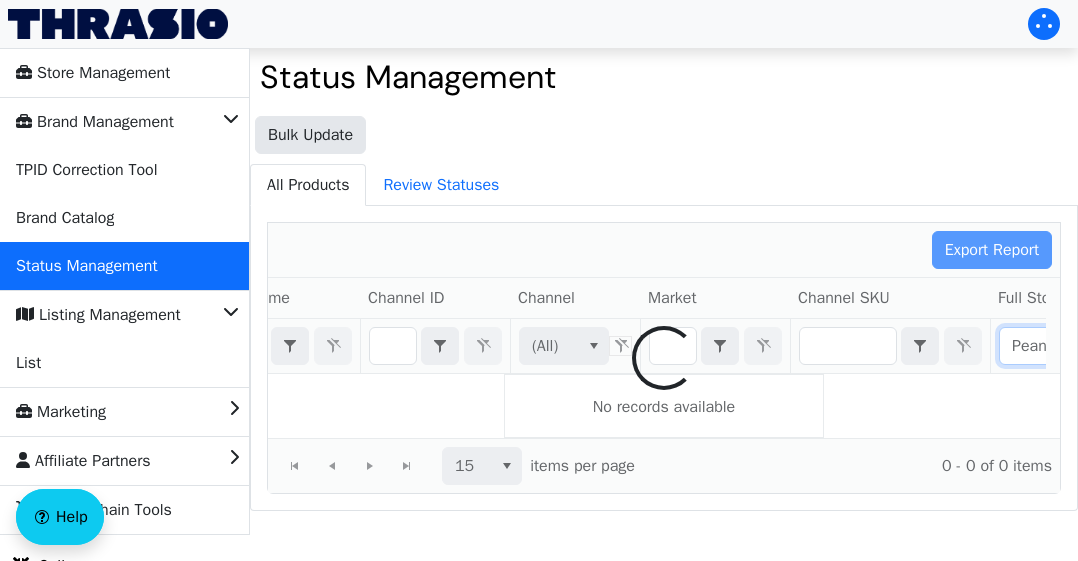 scroll, scrollTop: 0, scrollLeft: 267, axis: horizontal 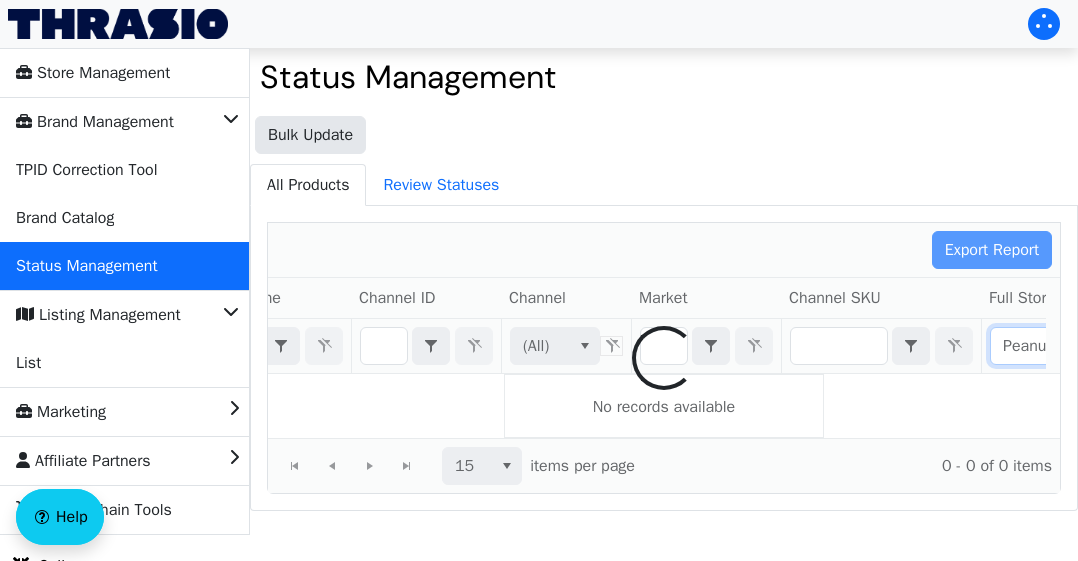 checkbox on "false" 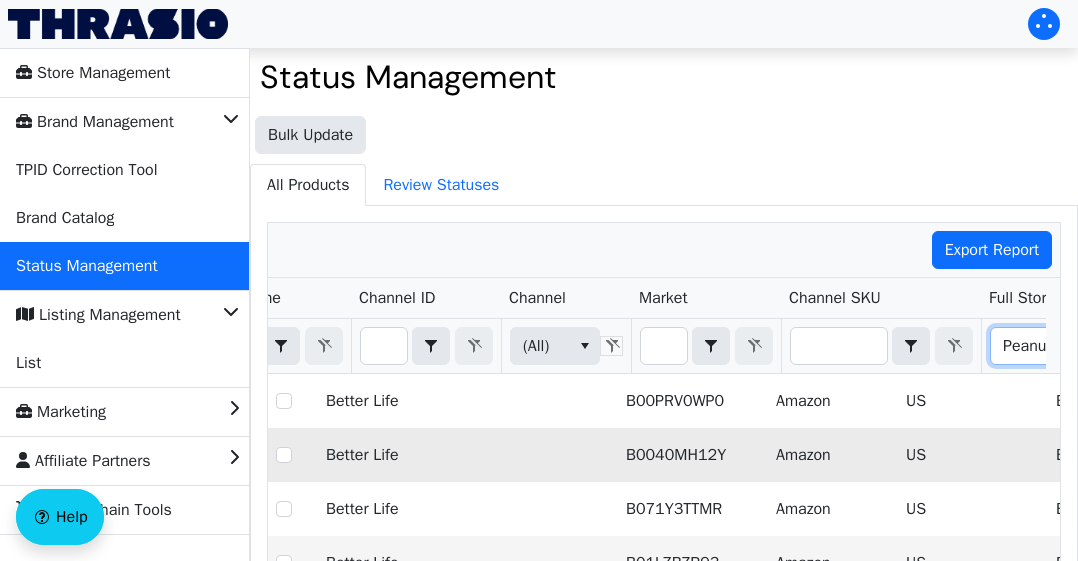 scroll, scrollTop: 0, scrollLeft: 328, axis: horizontal 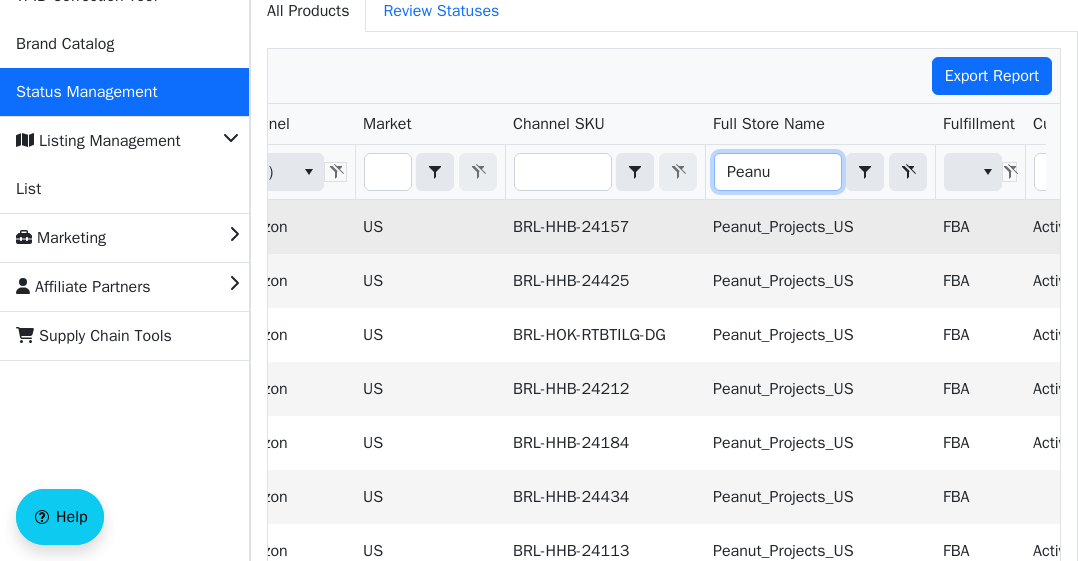 type on "Peanu" 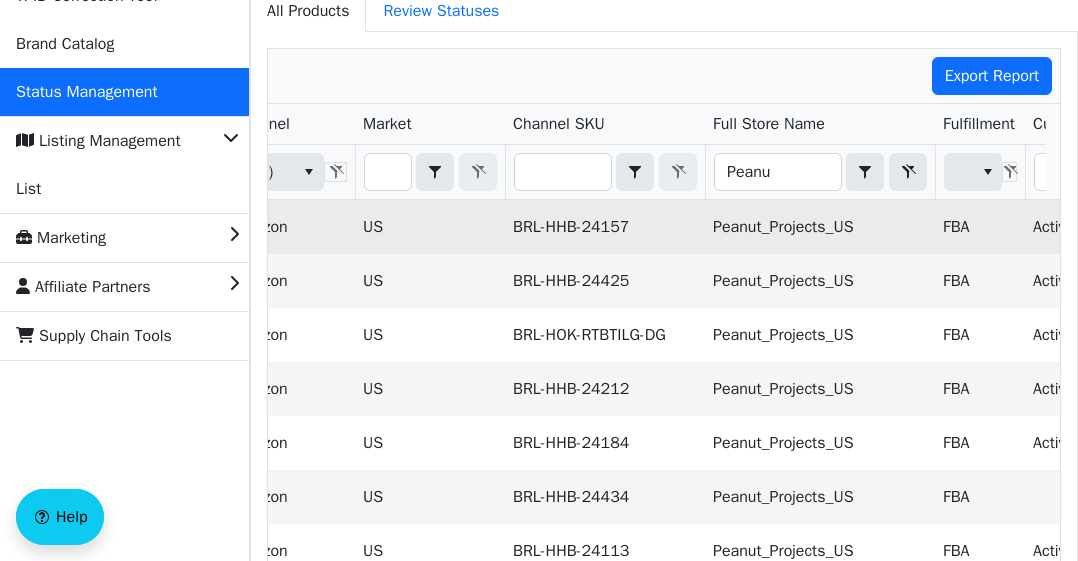drag, startPoint x: 637, startPoint y: 225, endPoint x: 493, endPoint y: 214, distance: 144.41953 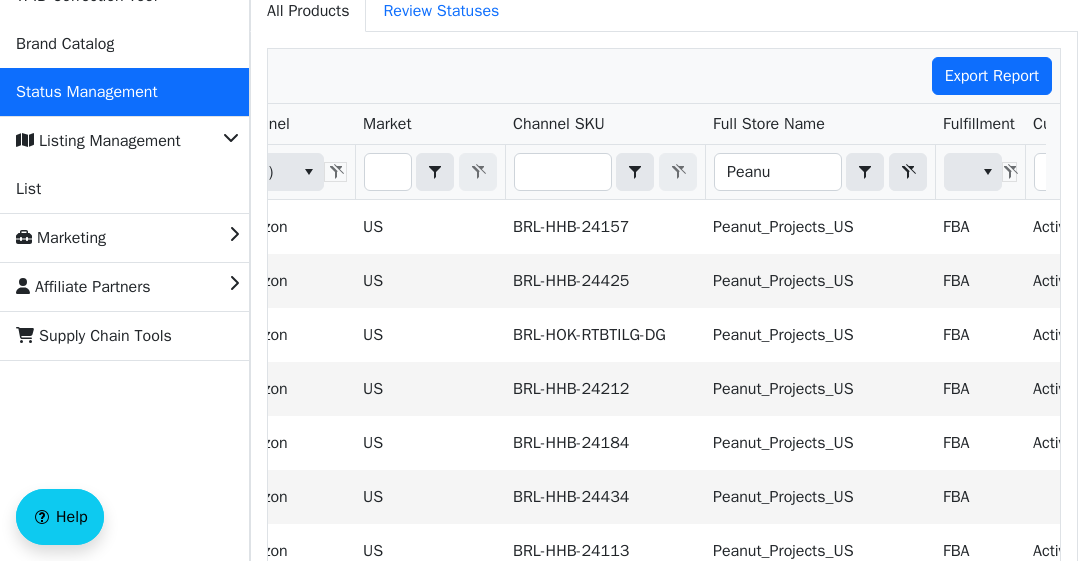 drag, startPoint x: 493, startPoint y: 214, endPoint x: 389, endPoint y: 83, distance: 167.26326 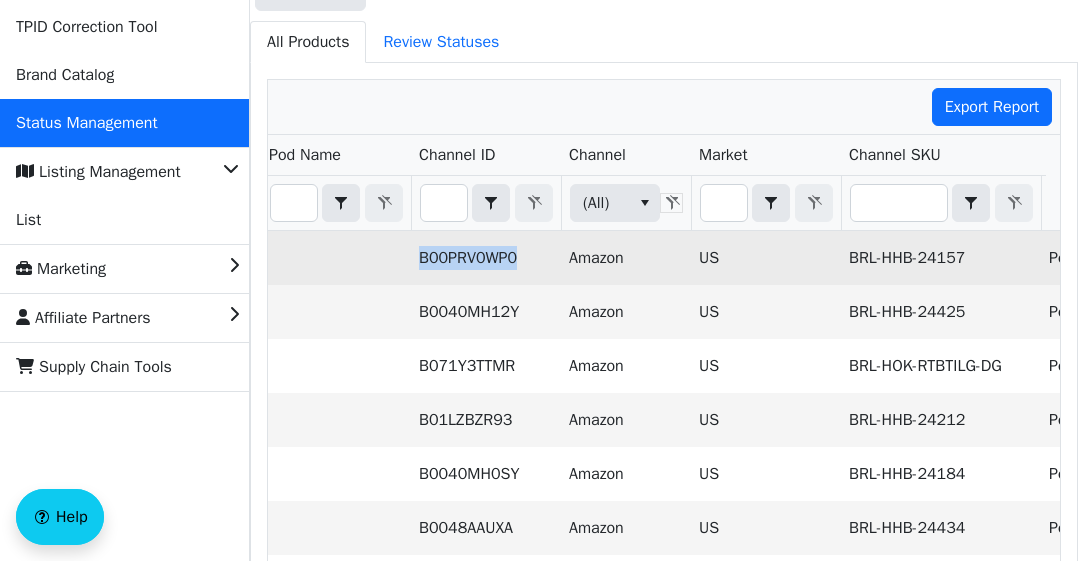 drag, startPoint x: 519, startPoint y: 261, endPoint x: 415, endPoint y: 260, distance: 104.00481 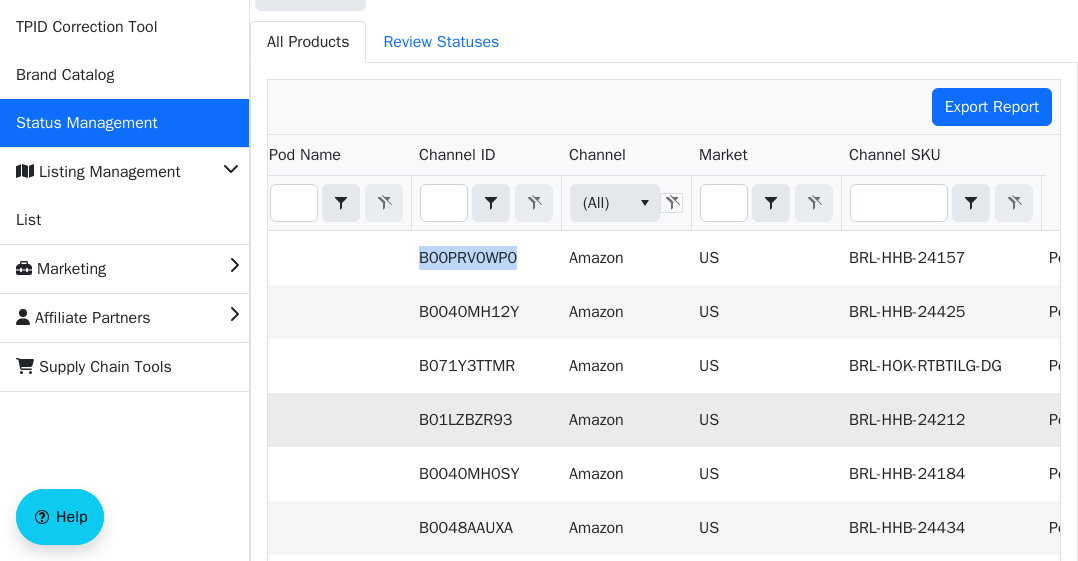 scroll, scrollTop: 0, scrollLeft: 294, axis: horizontal 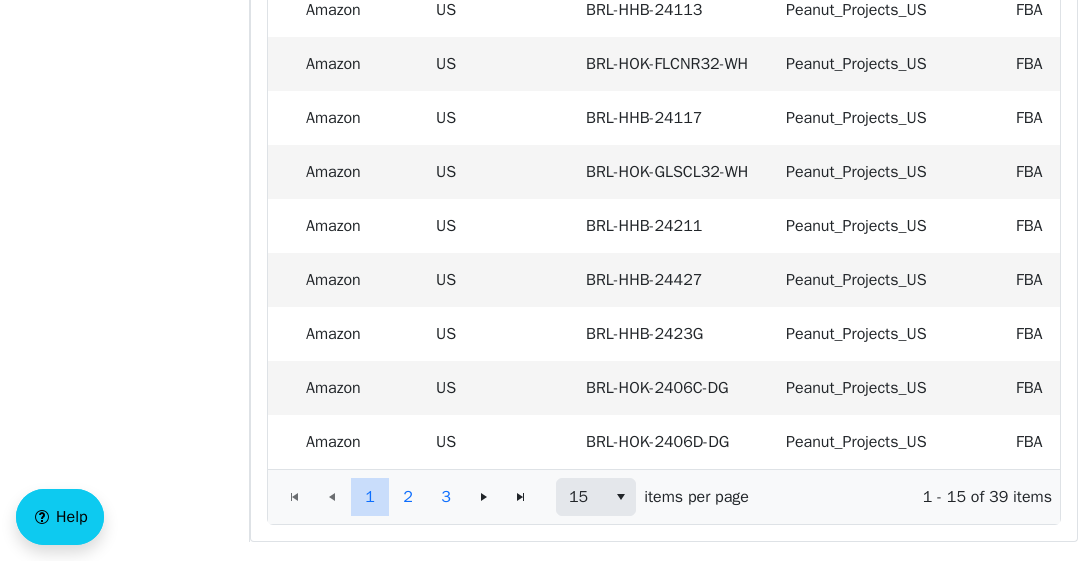 drag, startPoint x: 408, startPoint y: 510, endPoint x: 520, endPoint y: 548, distance: 118.270874 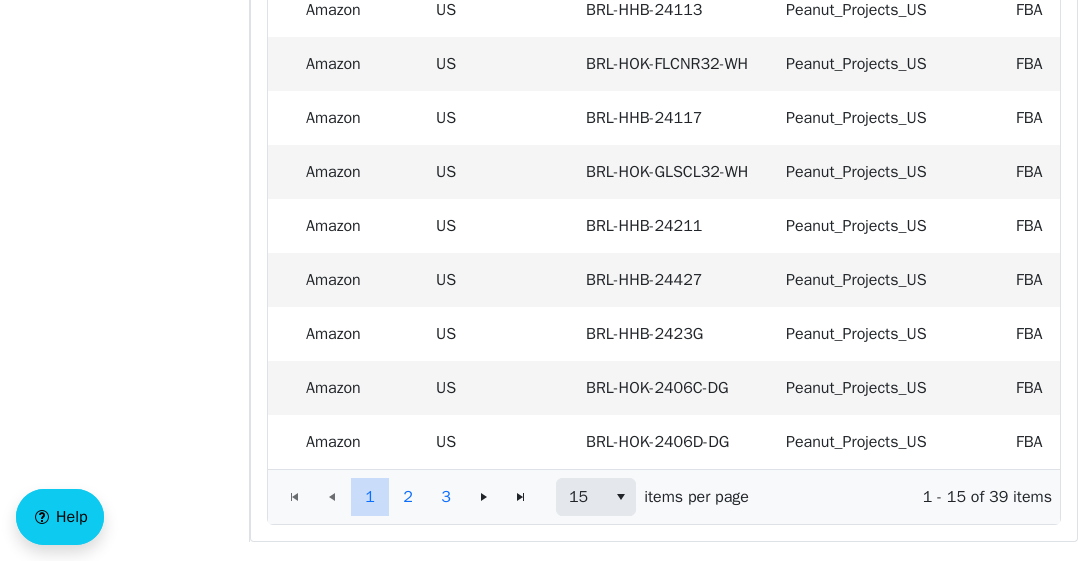drag, startPoint x: 480, startPoint y: 503, endPoint x: 883, endPoint y: 544, distance: 405.08023 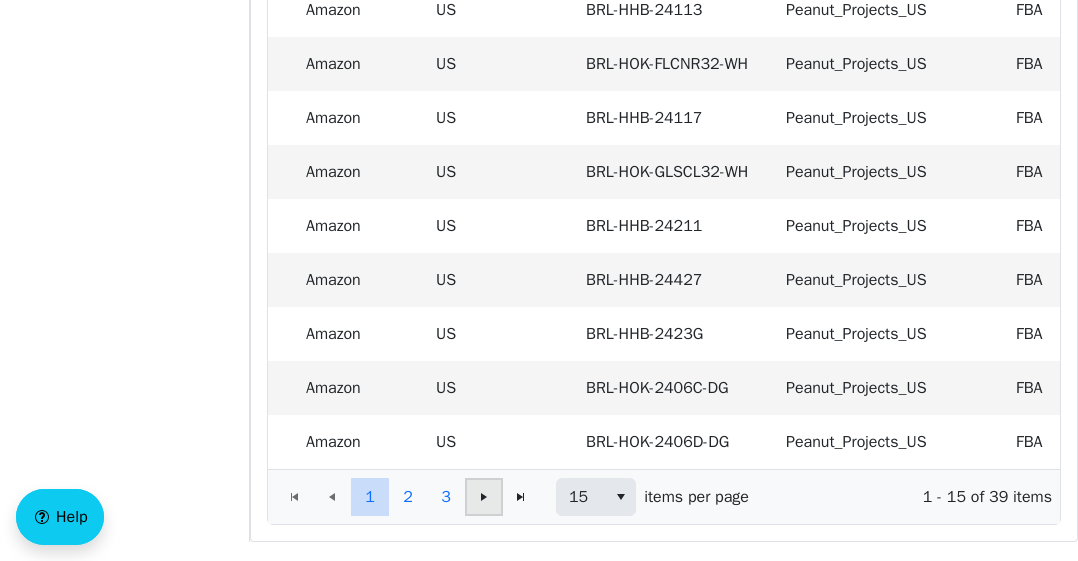 click 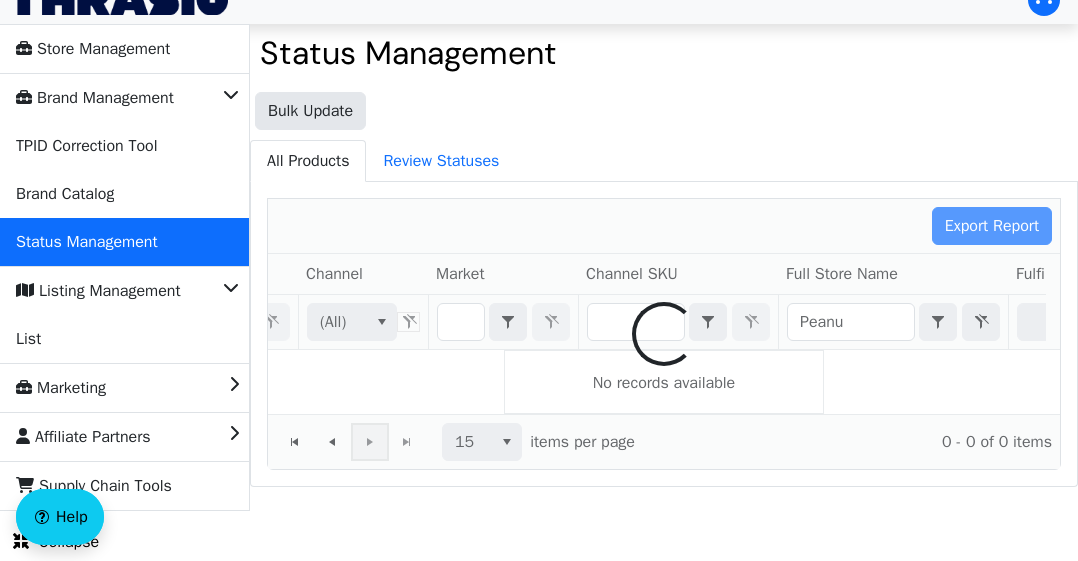 scroll, scrollTop: 0, scrollLeft: 0, axis: both 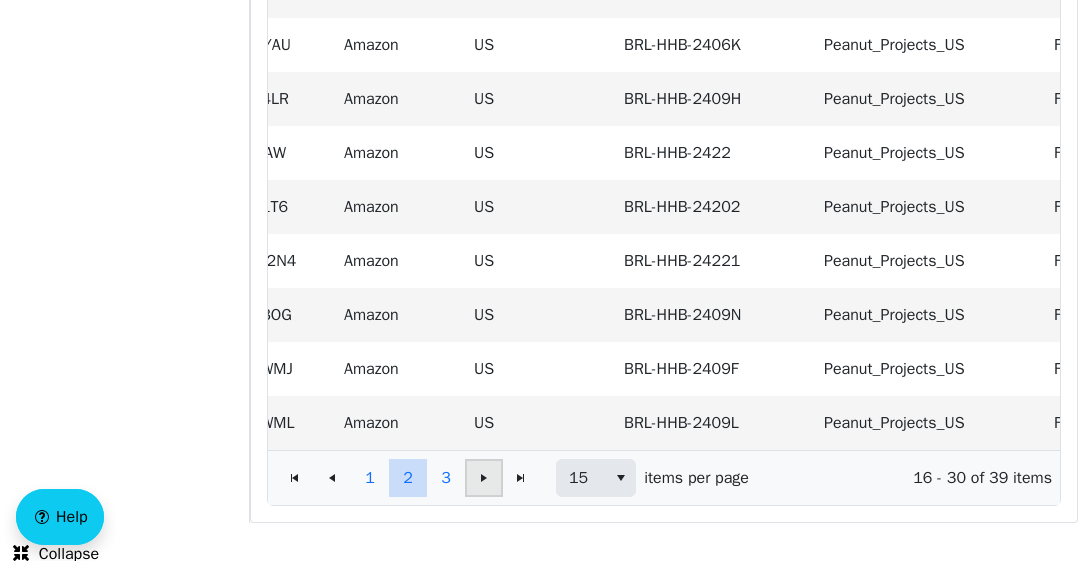 click 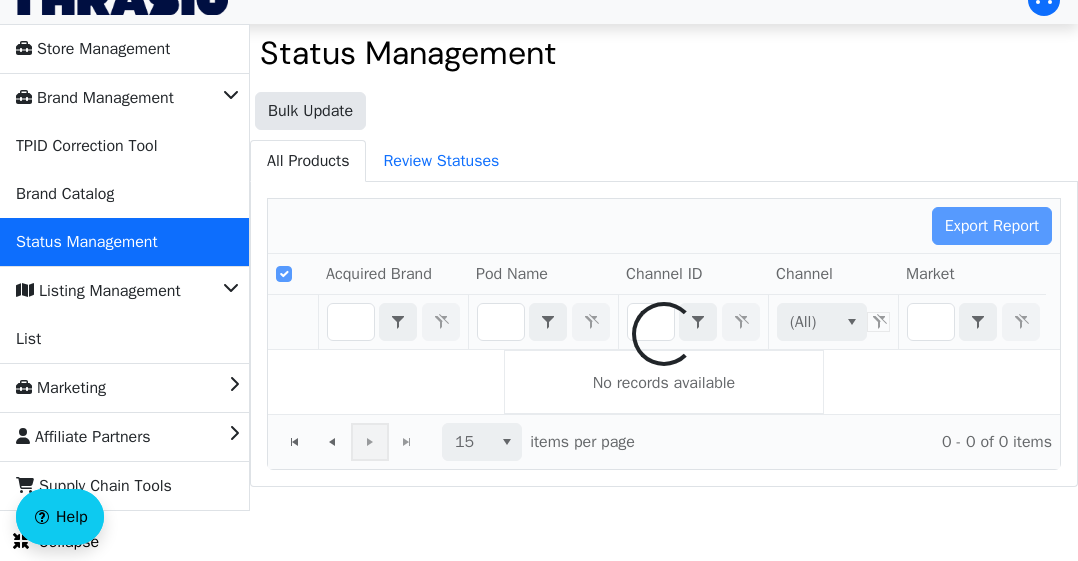 checkbox on "false" 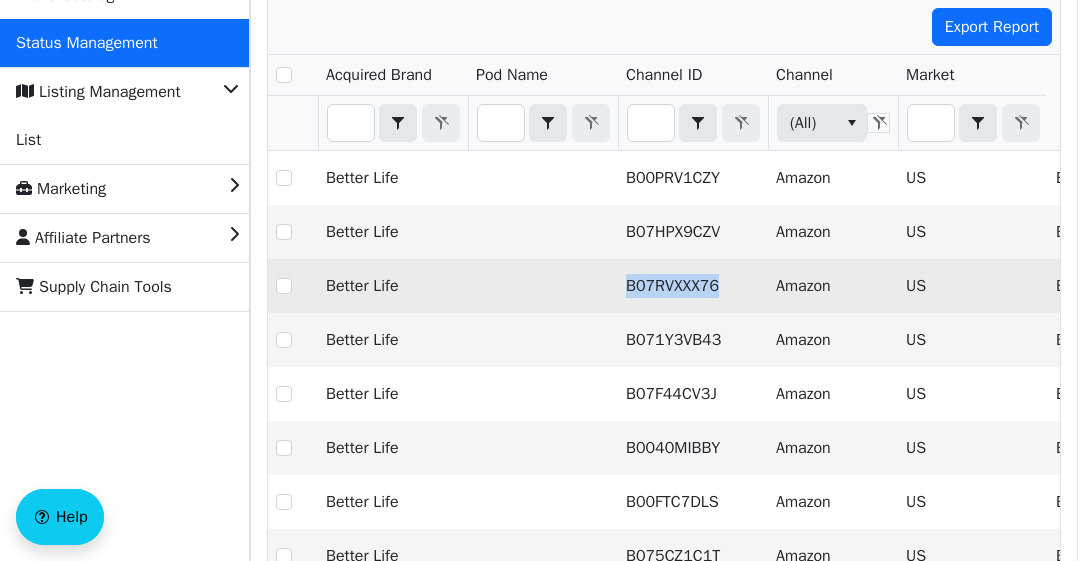 drag, startPoint x: 714, startPoint y: 284, endPoint x: 623, endPoint y: 292, distance: 91.350975 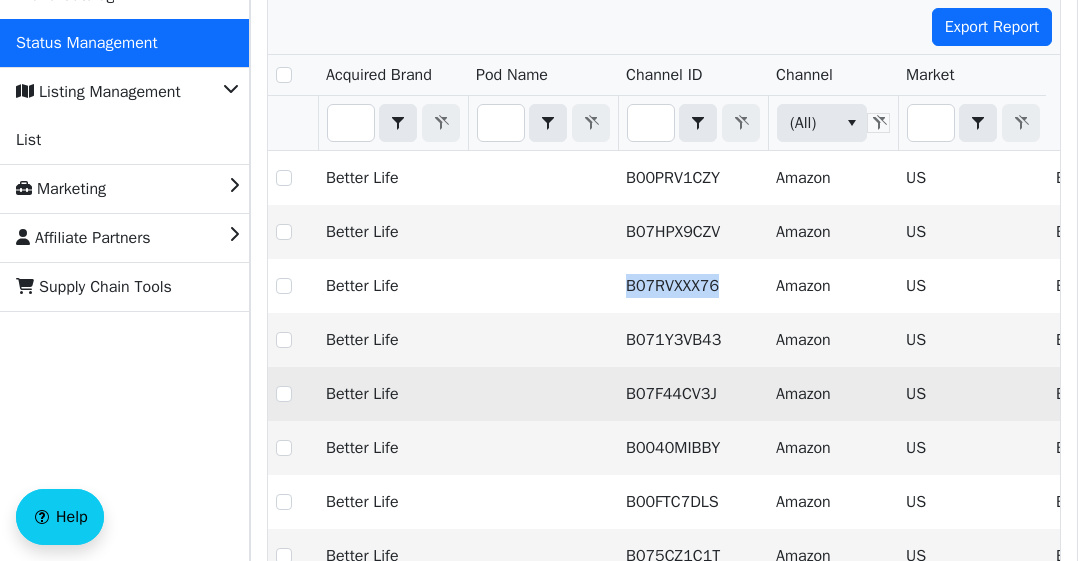 scroll, scrollTop: 0, scrollLeft: 354, axis: horizontal 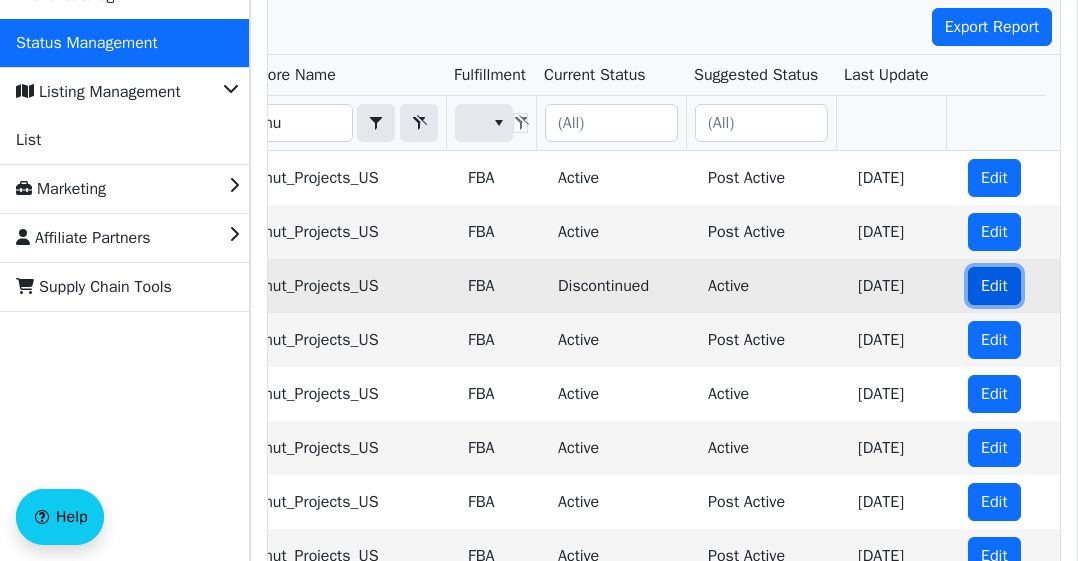 click on "Edit" at bounding box center [994, 286] 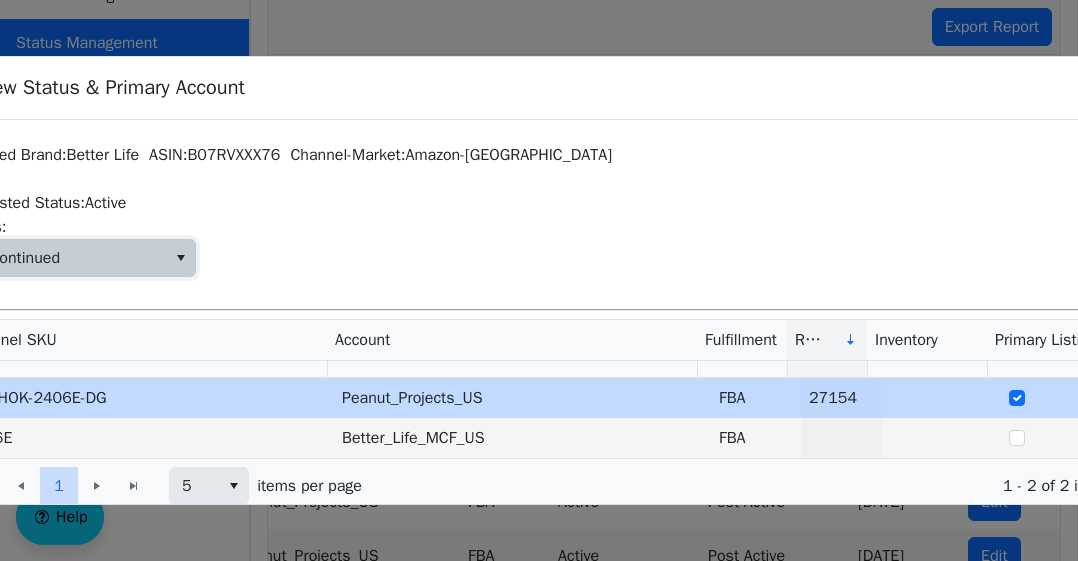 click on "Discontinued" at bounding box center [61, 258] 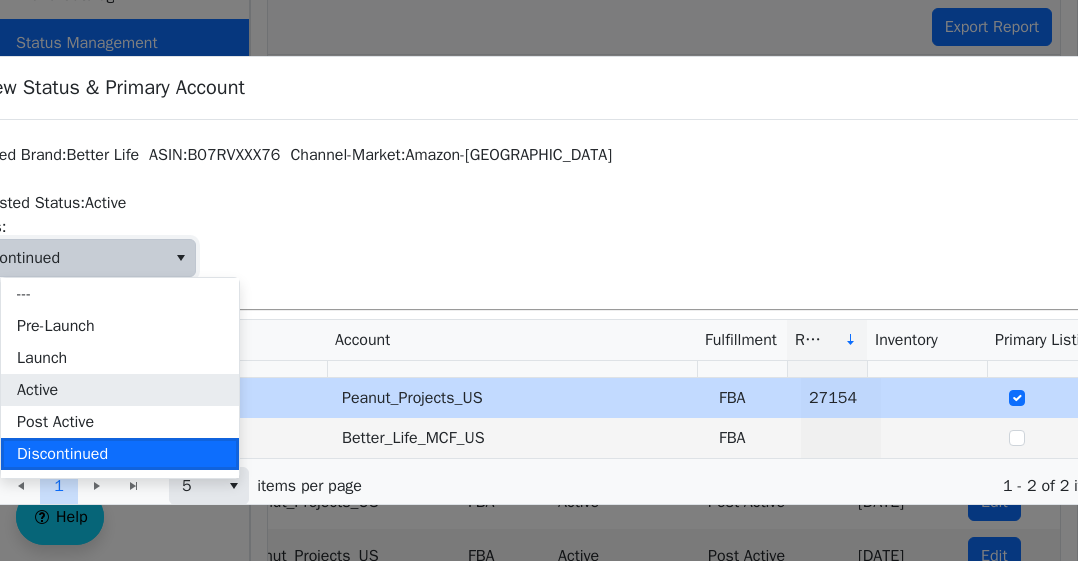 click on "Active" at bounding box center (120, 390) 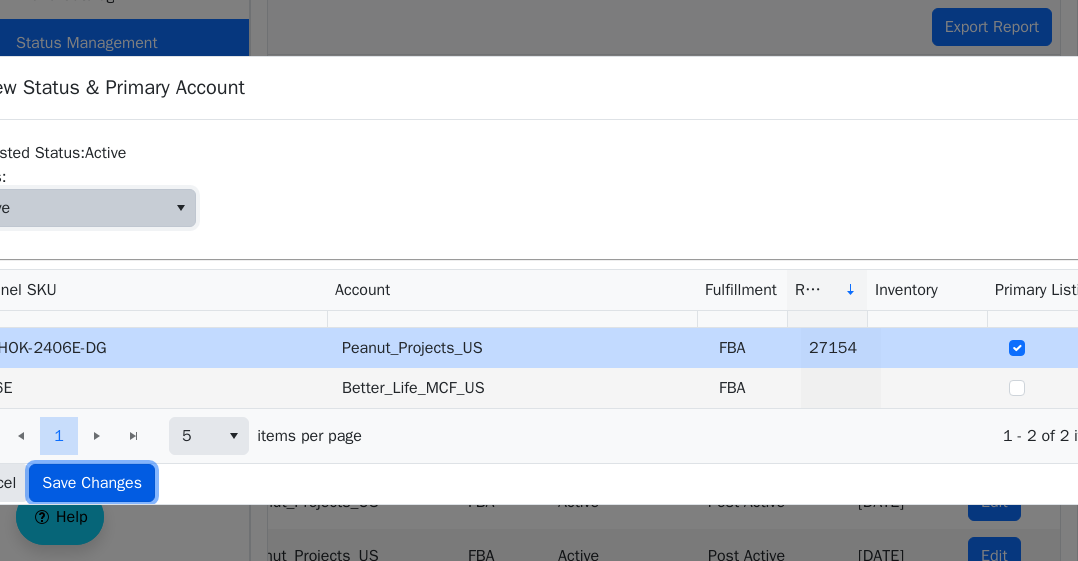 click on "Save Changes" at bounding box center [92, 483] 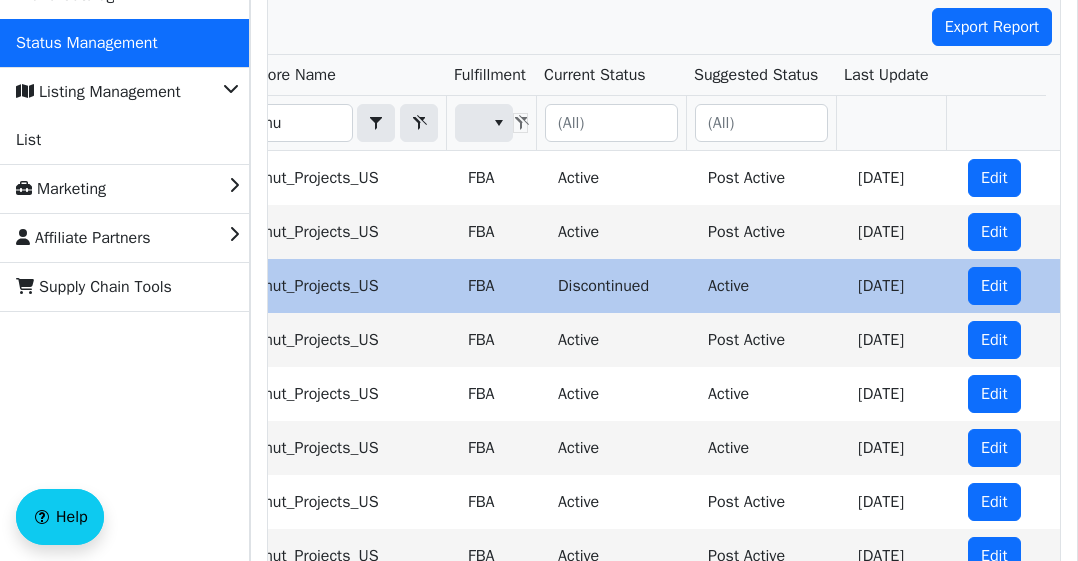 click on "Store Management Brand Management TPID Correction Tool Brand Catalog Status Management Listing Management List Marketing Affiliate Partners Supply Chain Tools" at bounding box center [125, 267] 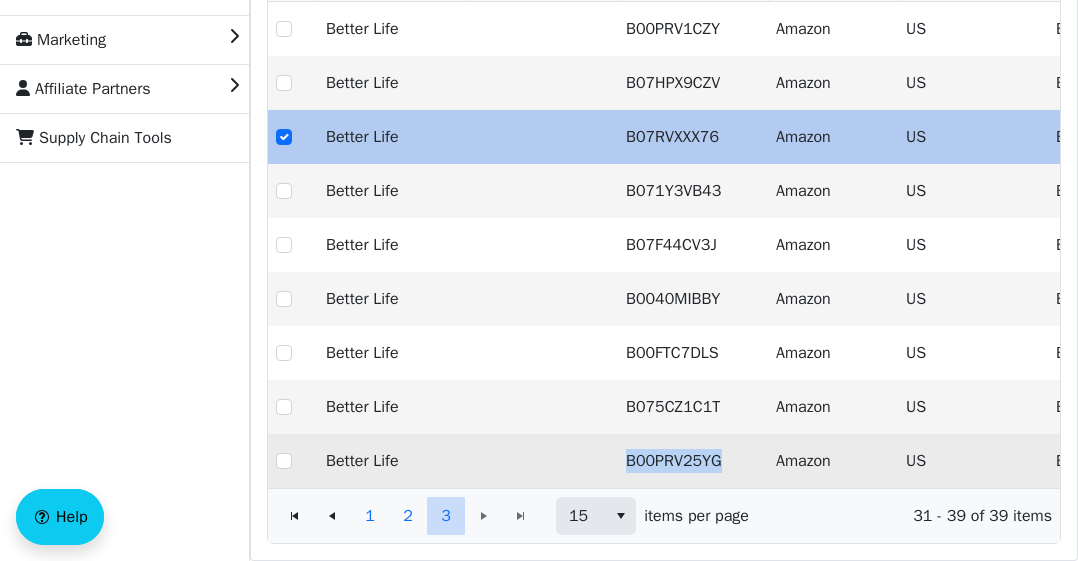 drag, startPoint x: 722, startPoint y: 463, endPoint x: 611, endPoint y: 476, distance: 111.75867 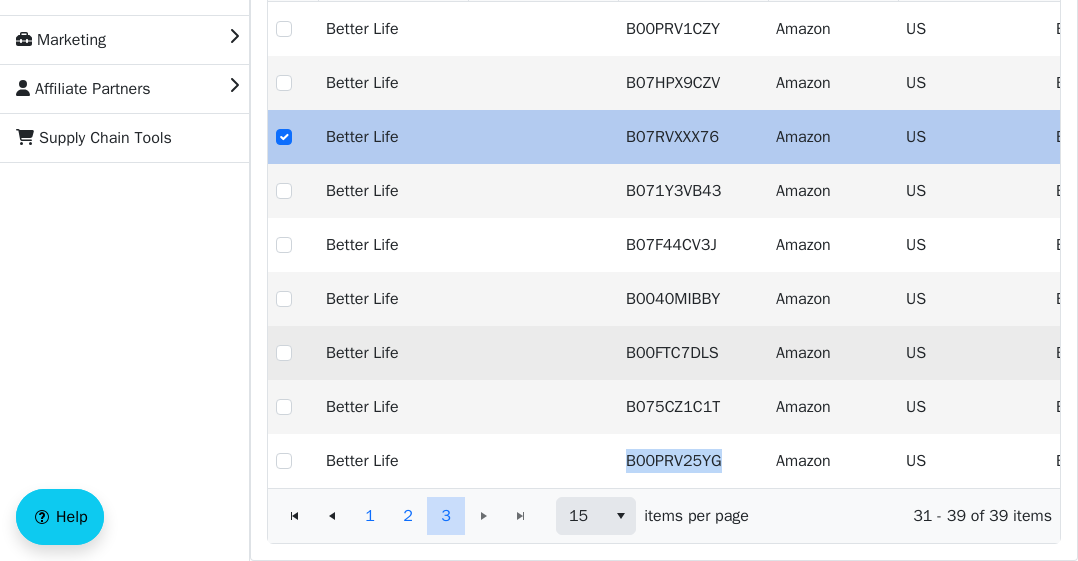 scroll, scrollTop: 0, scrollLeft: 582, axis: horizontal 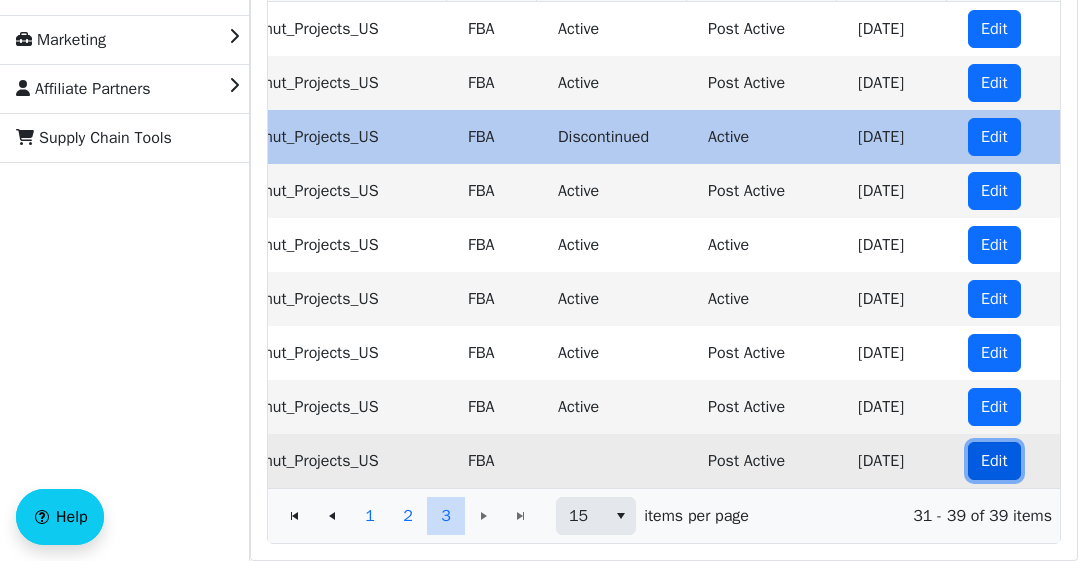 click on "Edit" at bounding box center [994, 461] 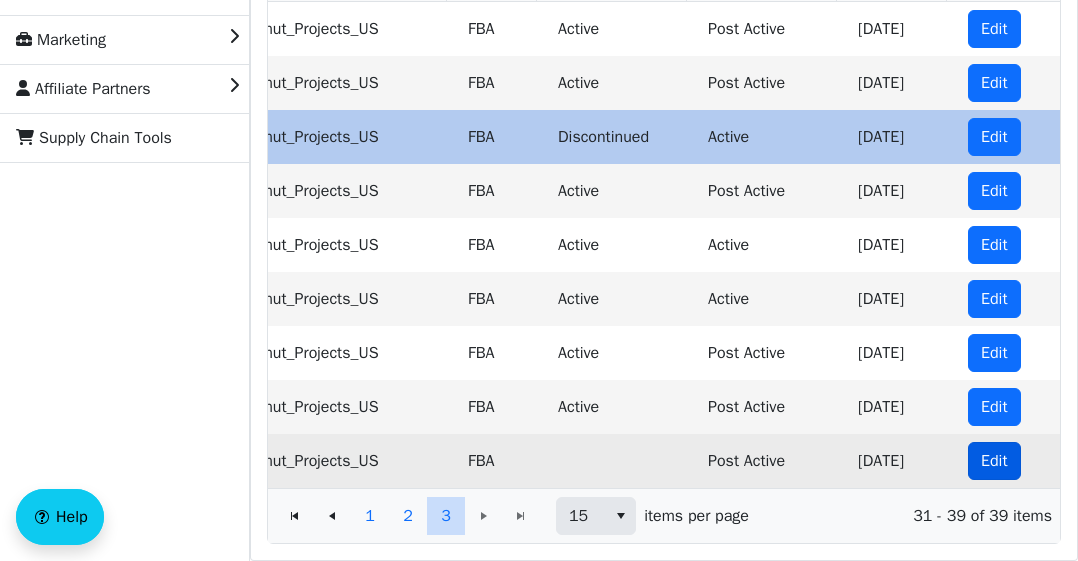 checkbox on "false" 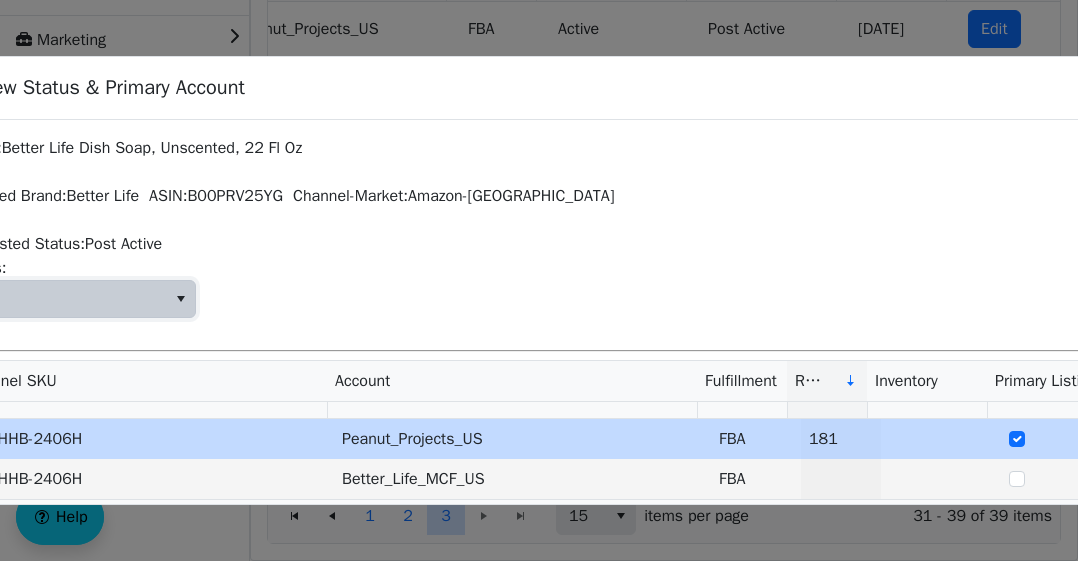 click at bounding box center [61, 299] 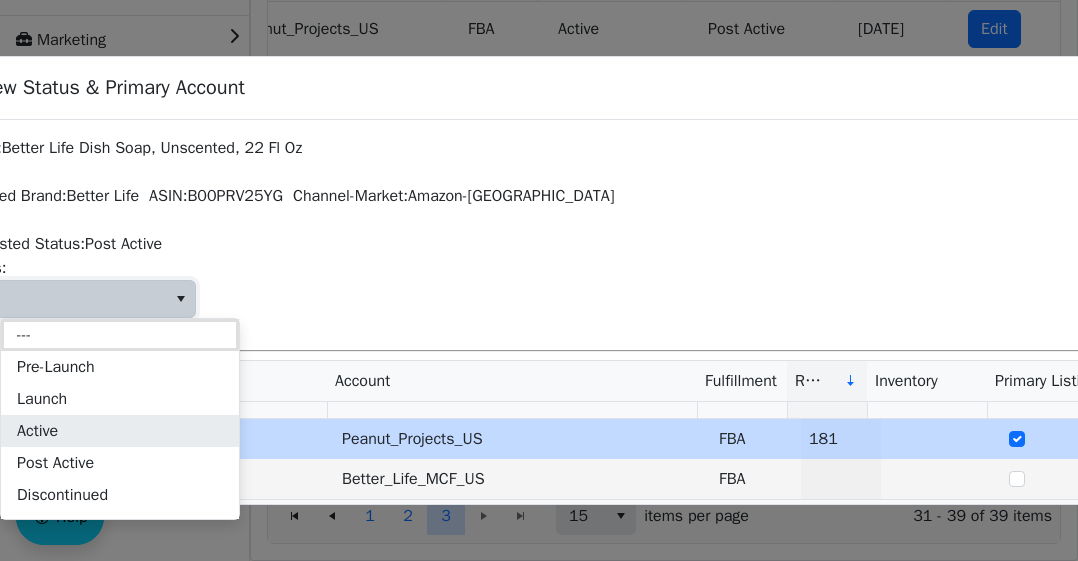 click on "Active" at bounding box center [37, 431] 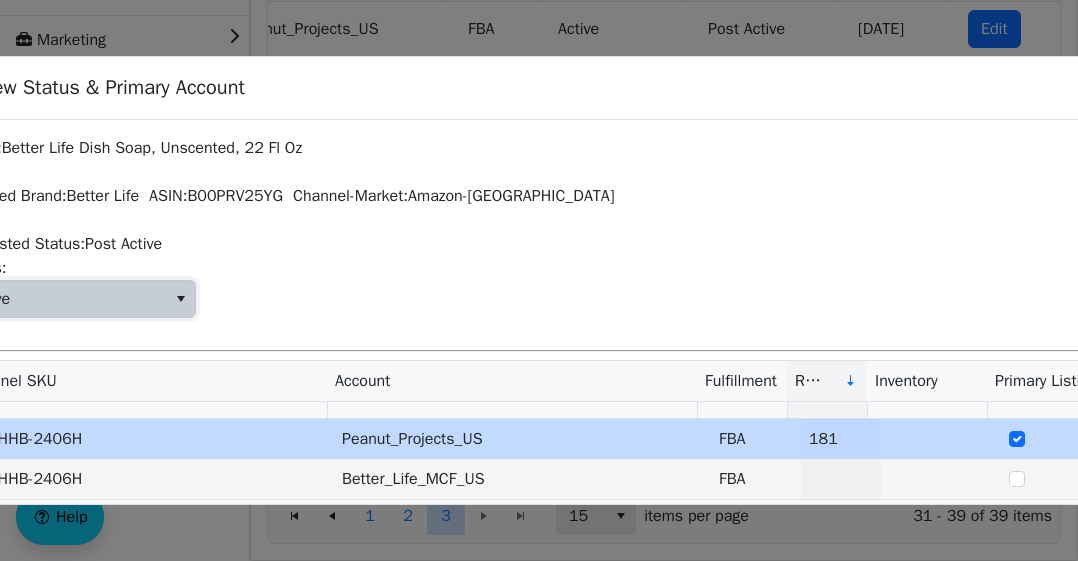 scroll, scrollTop: 105, scrollLeft: 0, axis: vertical 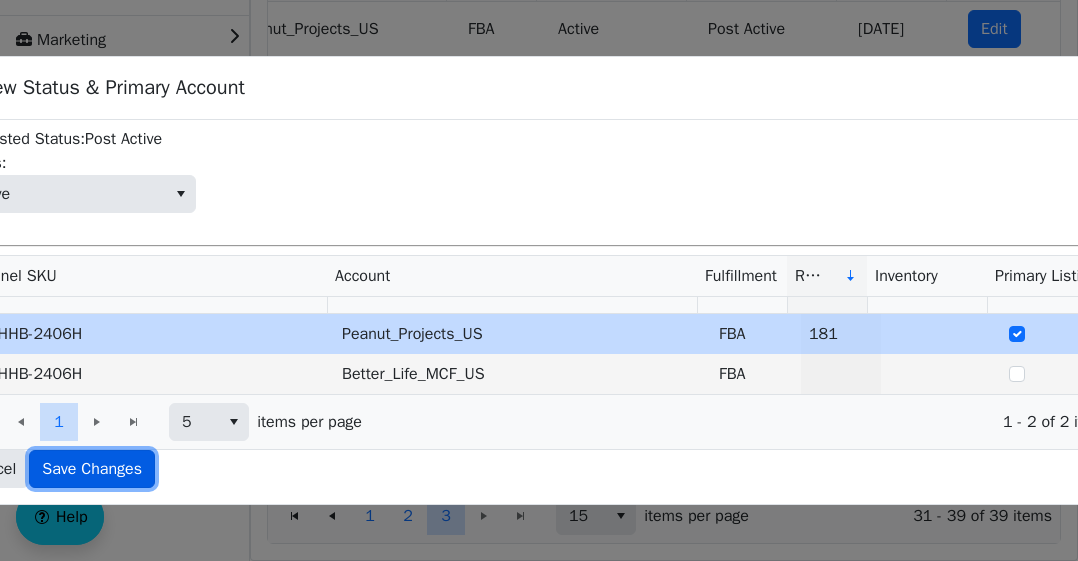 click on "Save Changes" at bounding box center [92, 469] 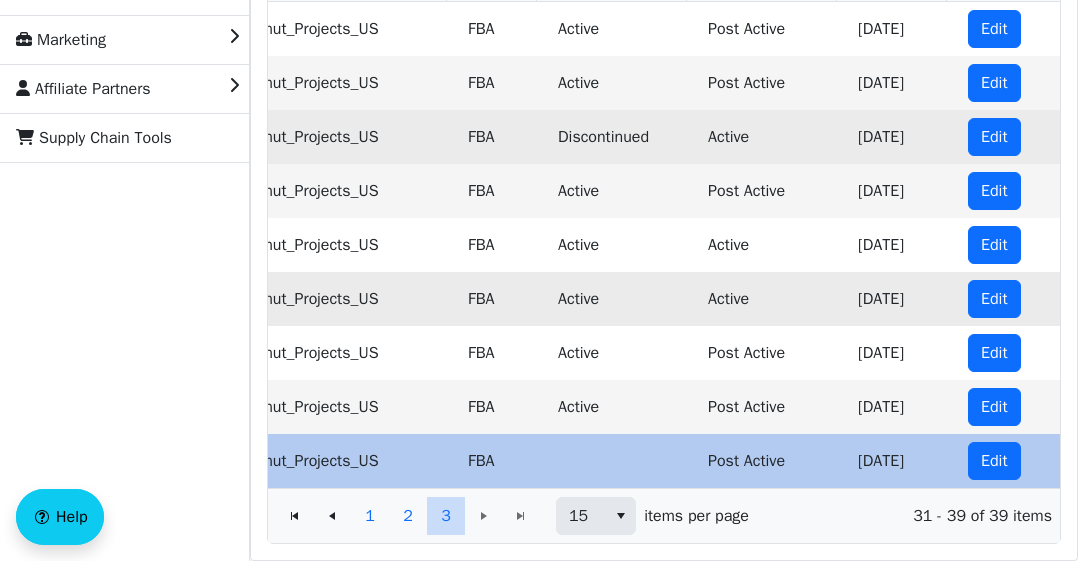 scroll, scrollTop: 0, scrollLeft: 667, axis: horizontal 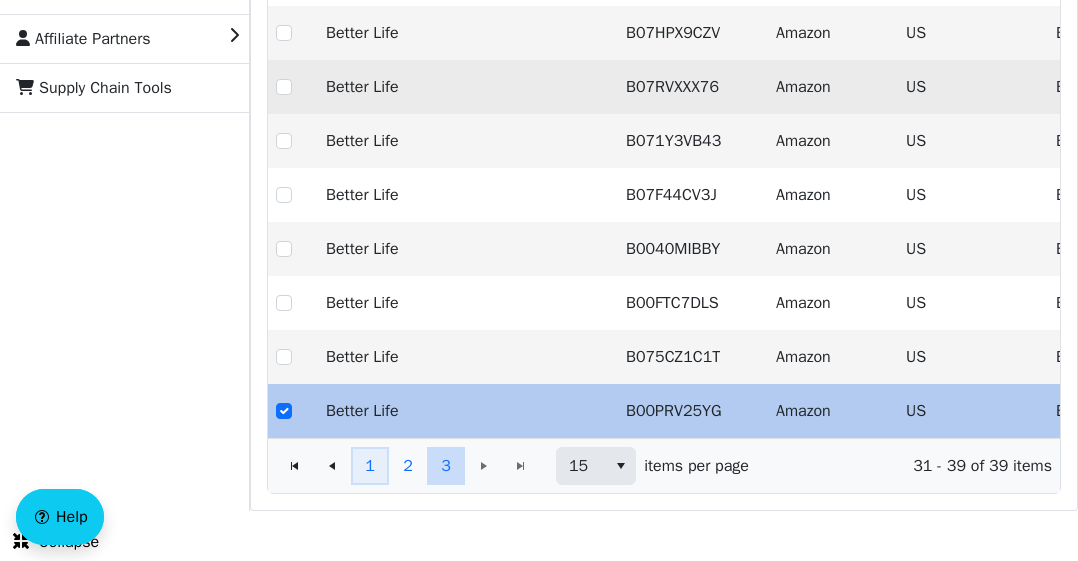 click on "1" at bounding box center [370, 466] 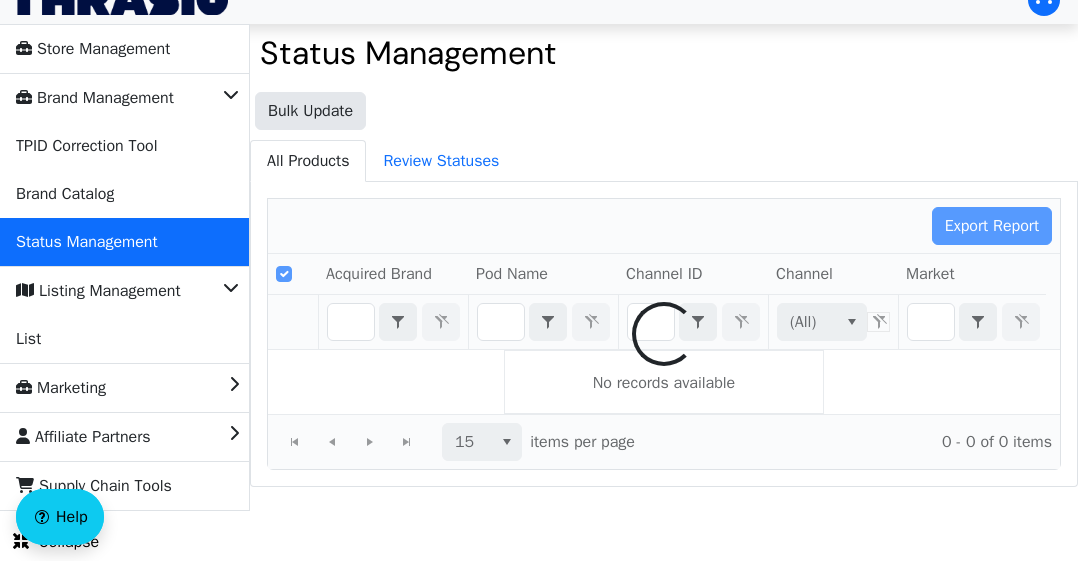 checkbox on "false" 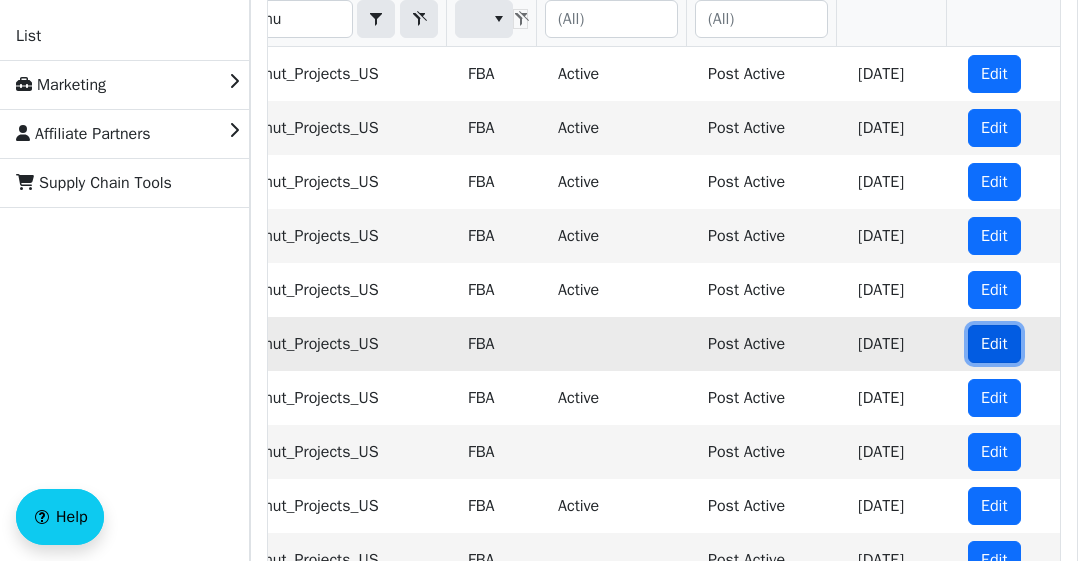 click on "Edit" at bounding box center (994, 344) 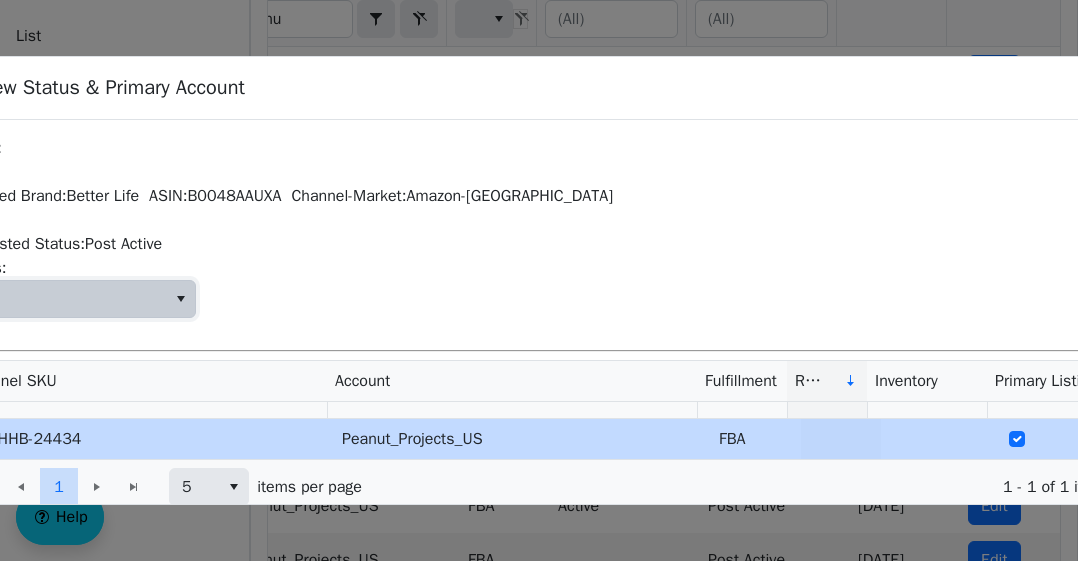 click at bounding box center [61, 299] 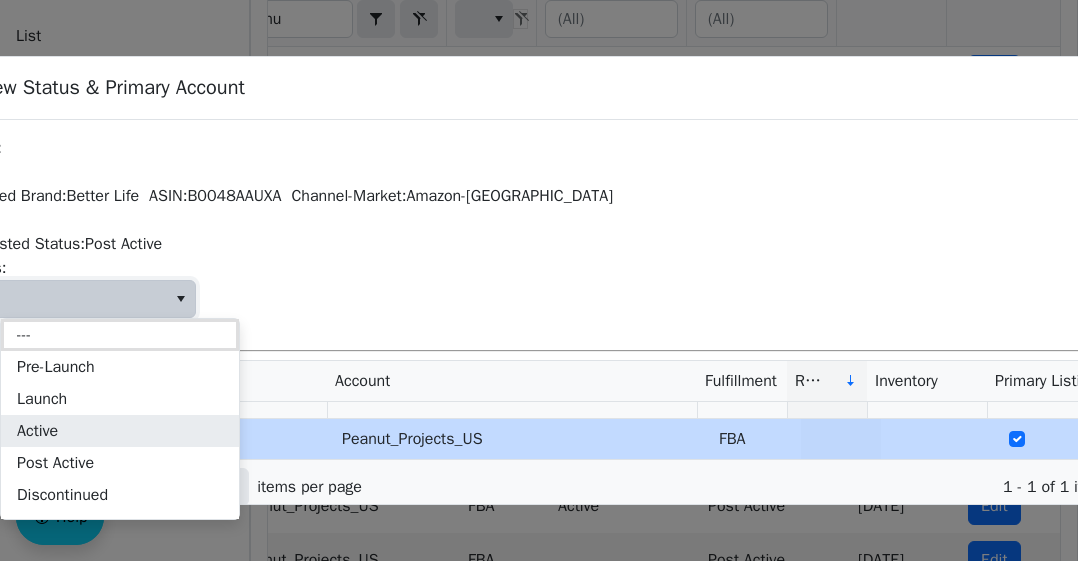 click on "Active" at bounding box center (120, 431) 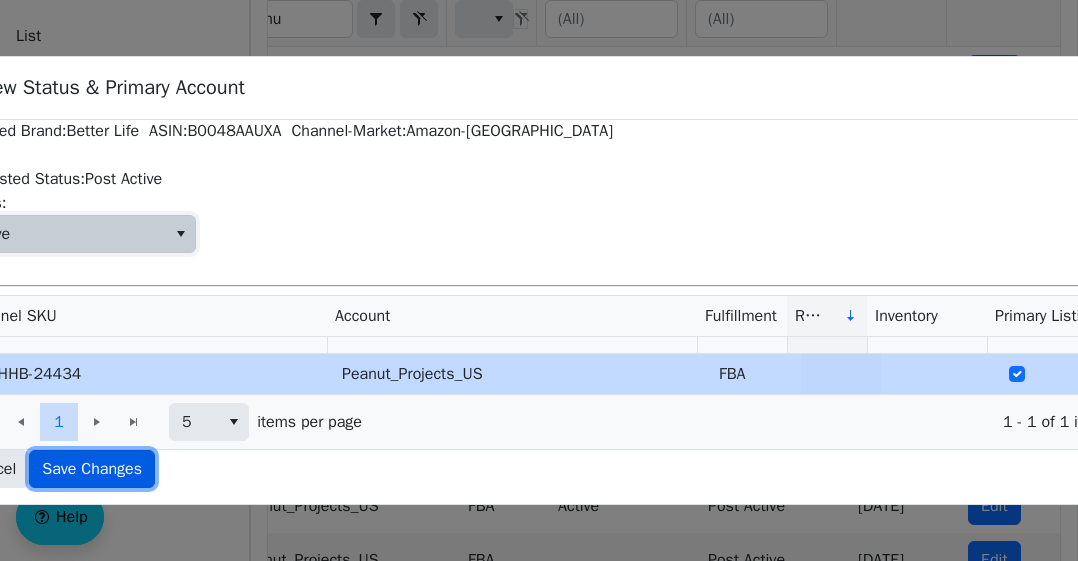 click on "Save Changes" at bounding box center (92, 469) 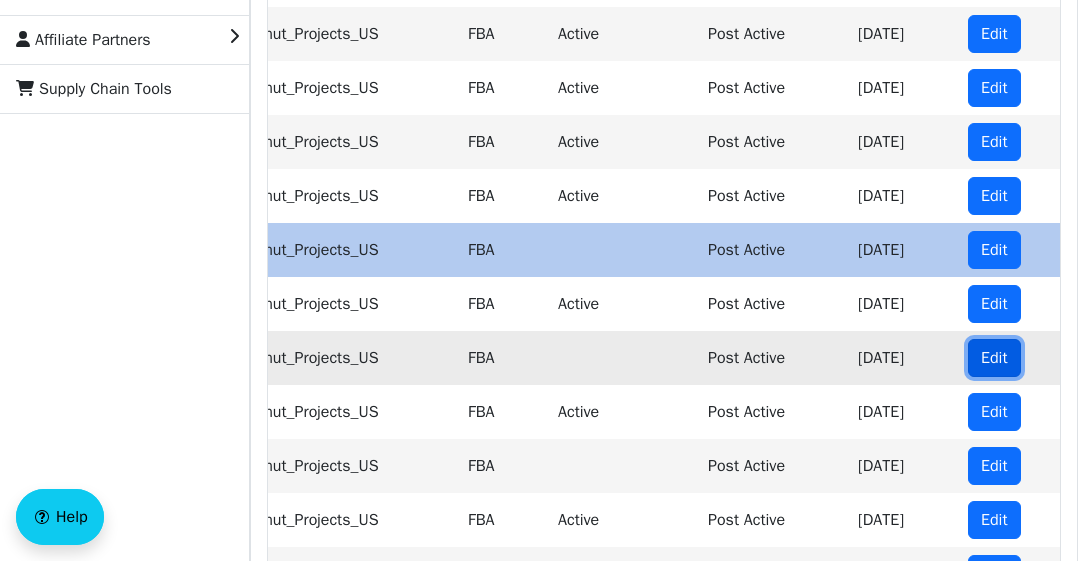 click on "Edit" at bounding box center [994, 358] 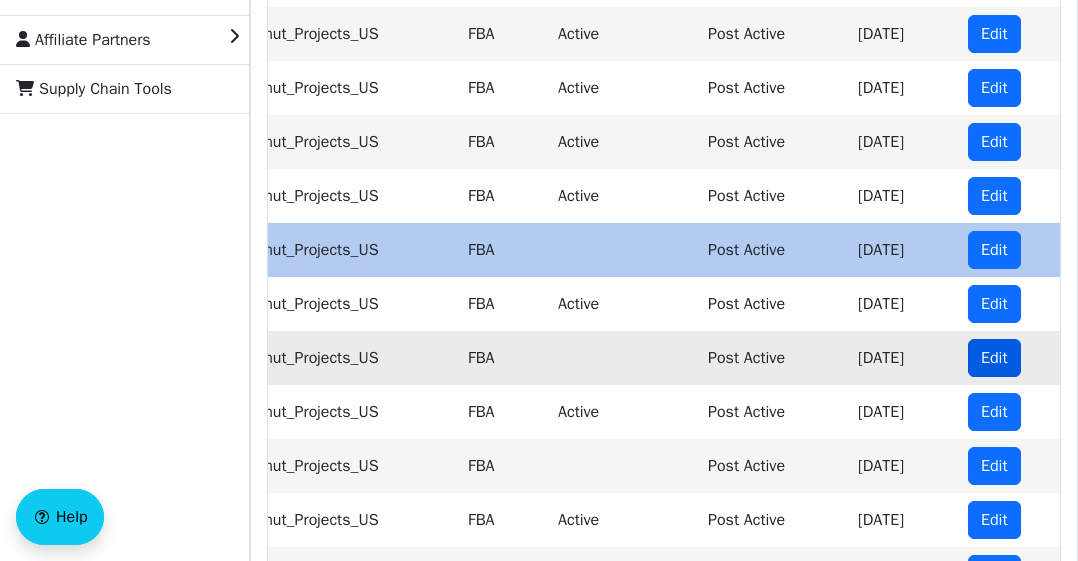 checkbox on "false" 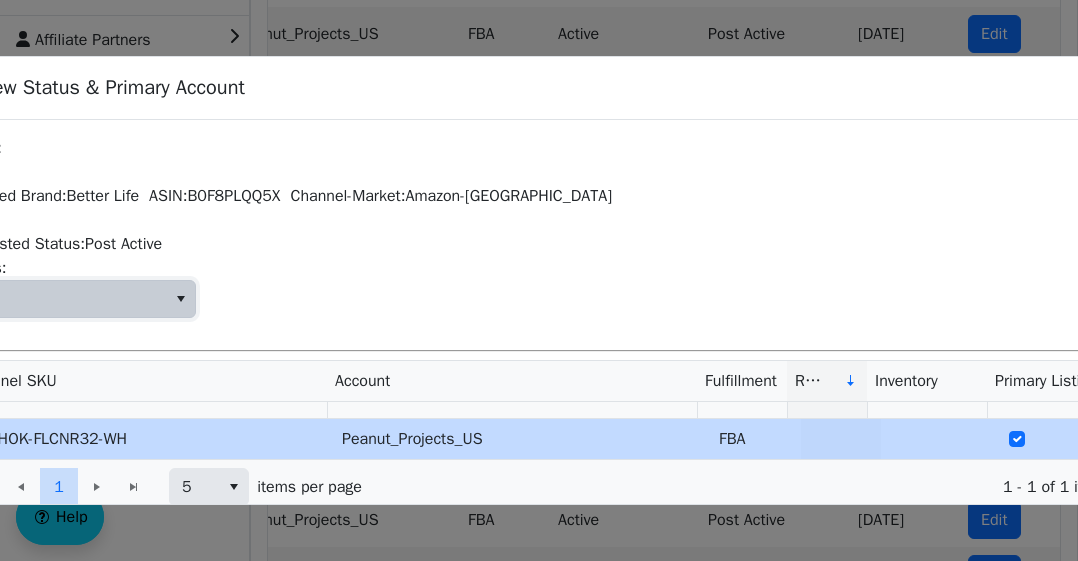 click at bounding box center [61, 299] 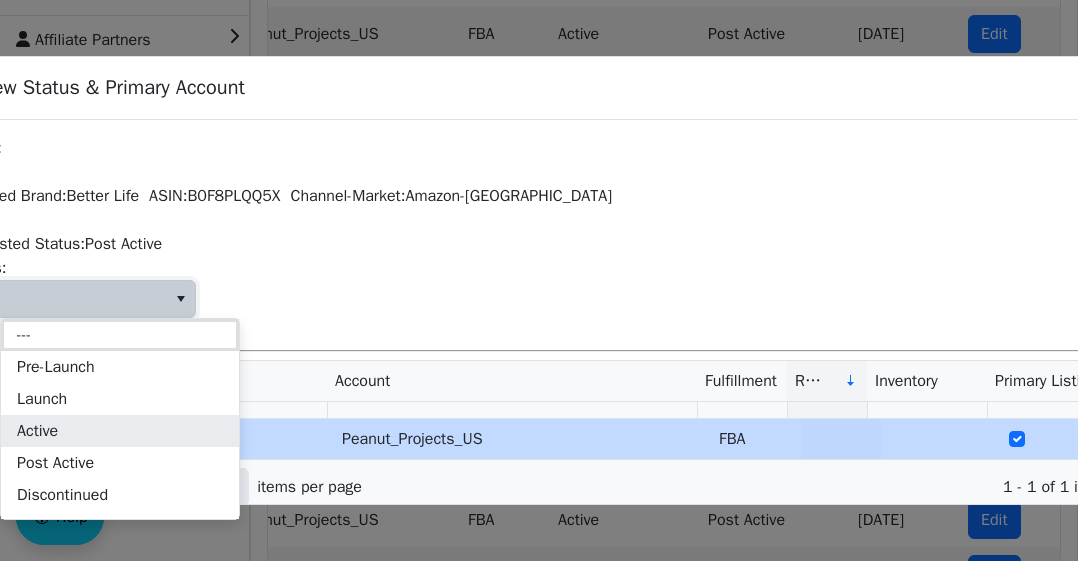 click on "Active" at bounding box center [37, 431] 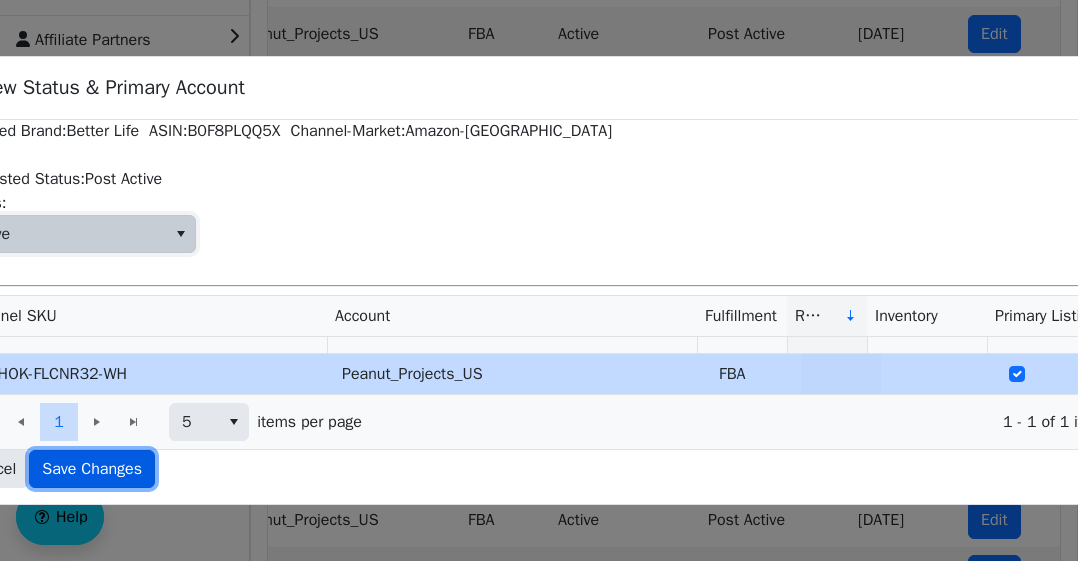 click on "Save Changes" at bounding box center (92, 469) 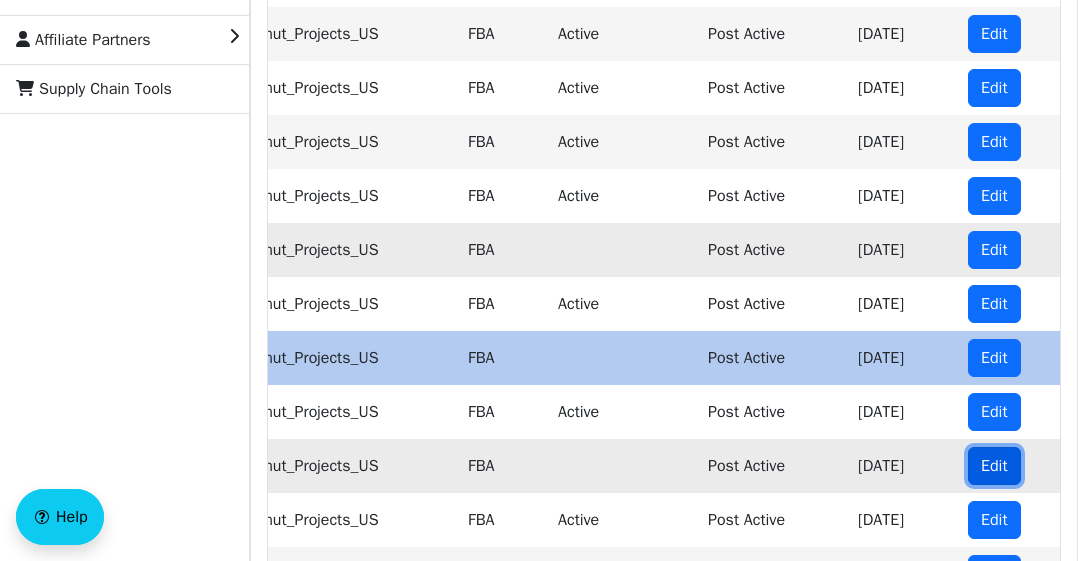 click on "Edit" at bounding box center (994, 466) 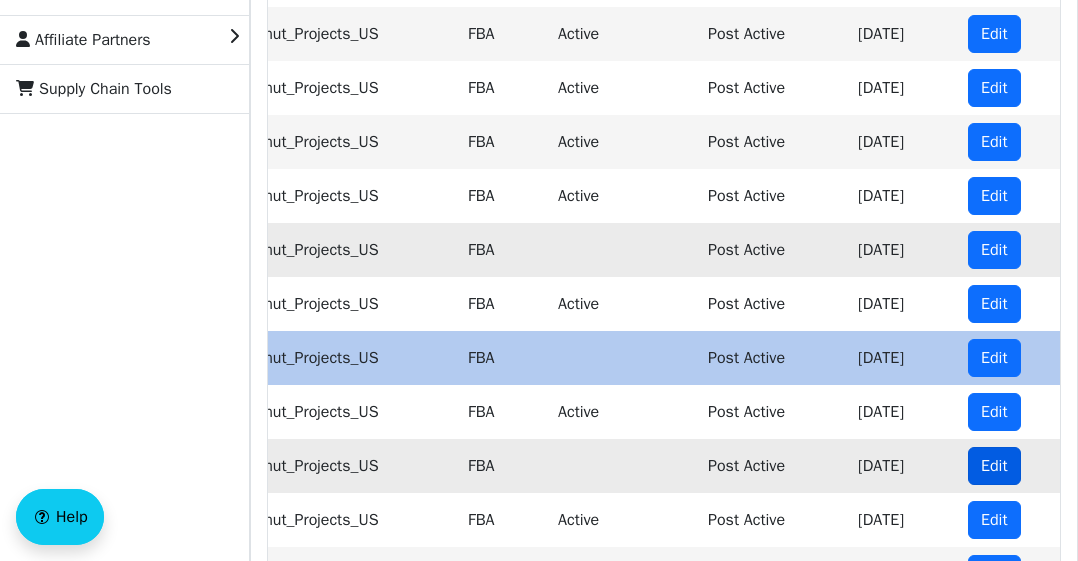 checkbox on "false" 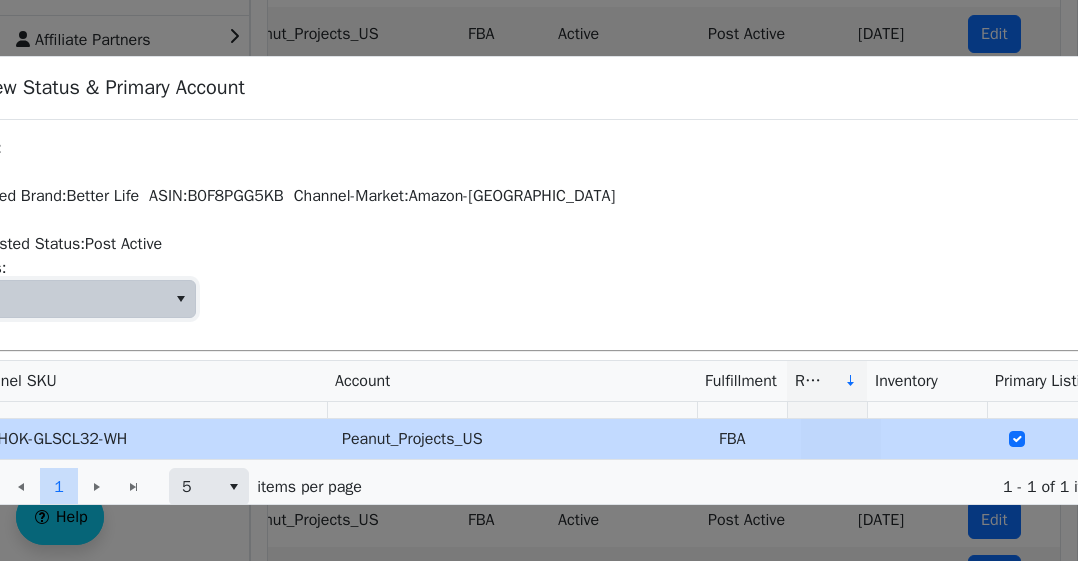 click at bounding box center [61, 299] 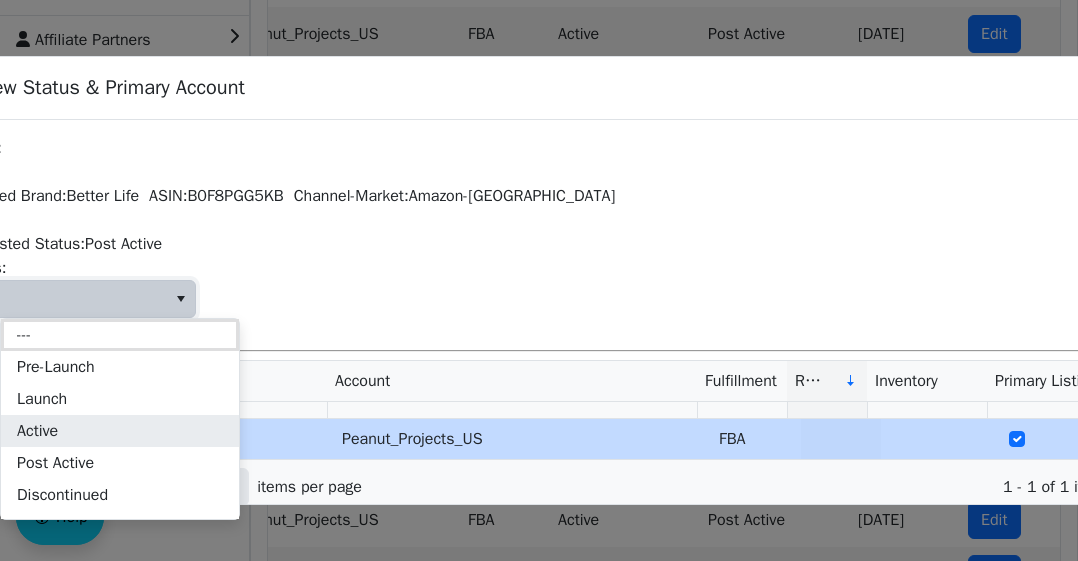 click on "Active" at bounding box center (37, 431) 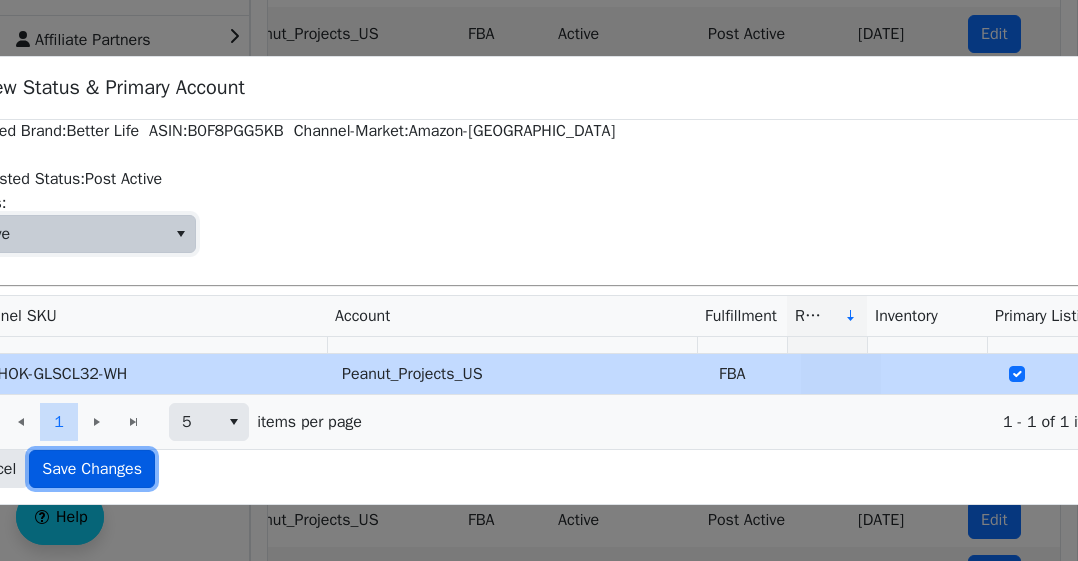 click on "Save Changes" at bounding box center [92, 469] 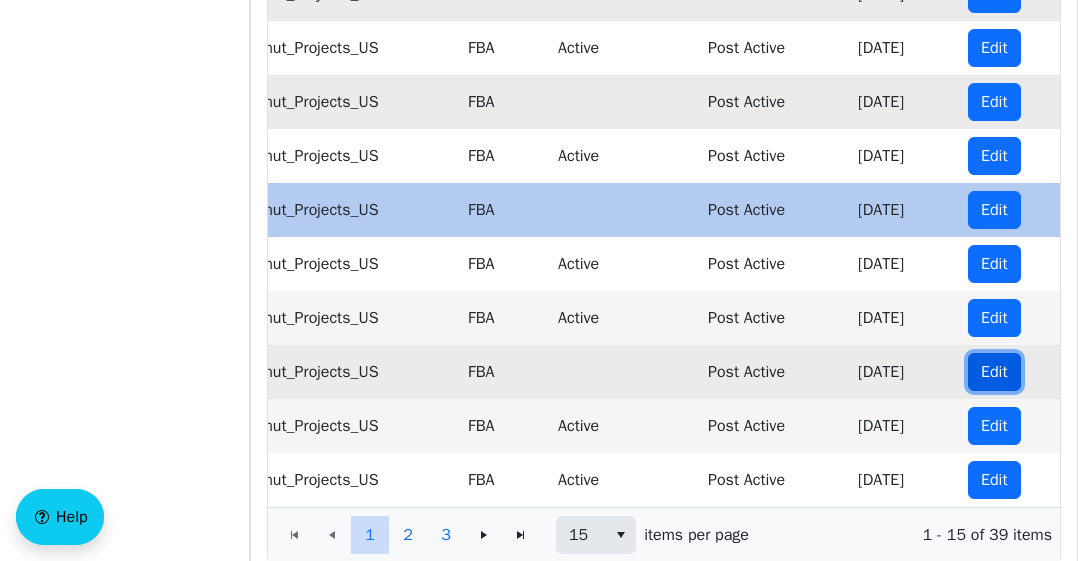 click on "Edit" at bounding box center [994, 372] 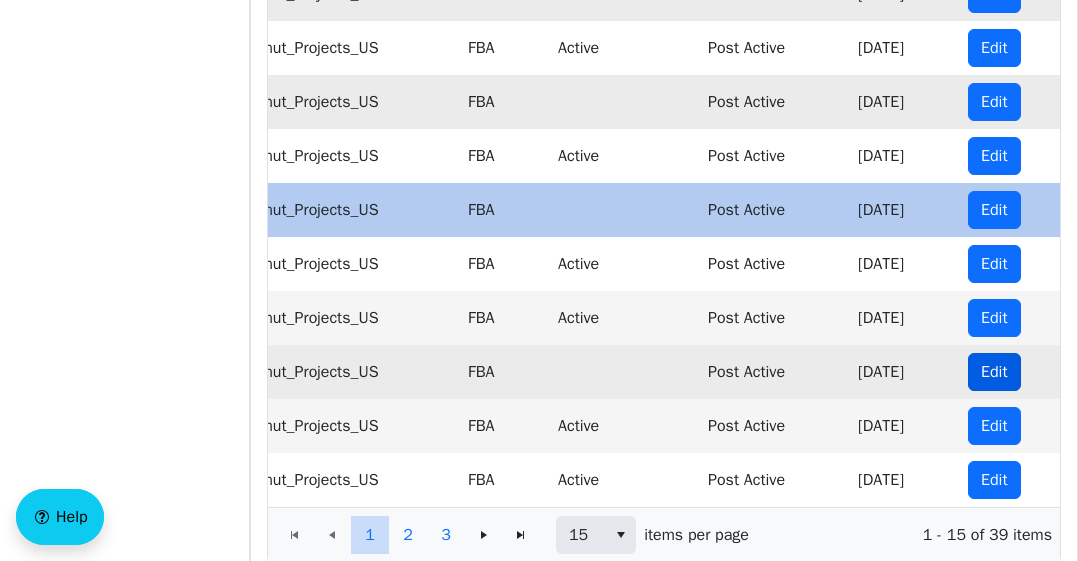 checkbox on "false" 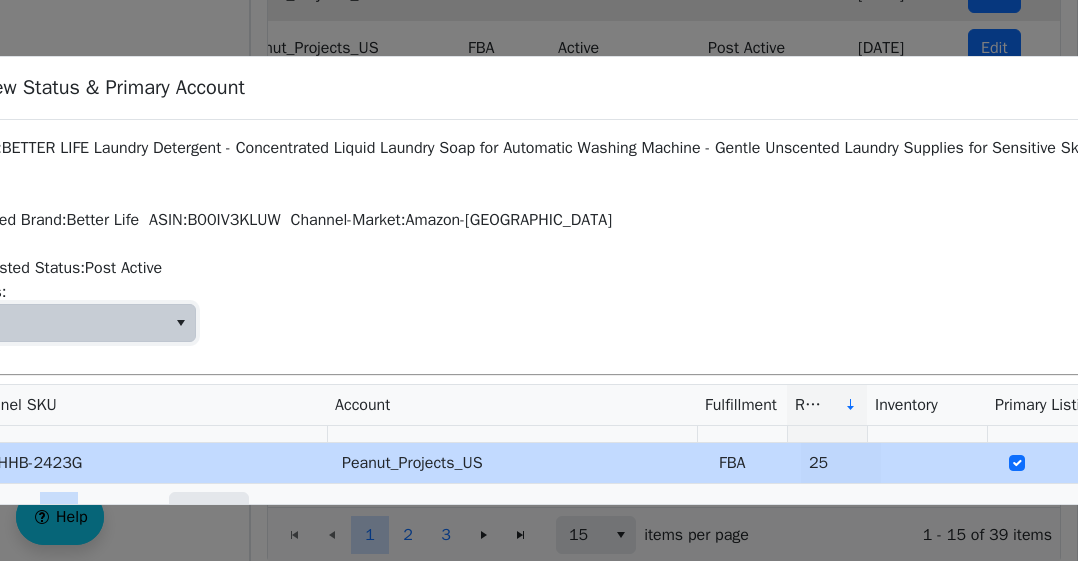 click at bounding box center (61, 323) 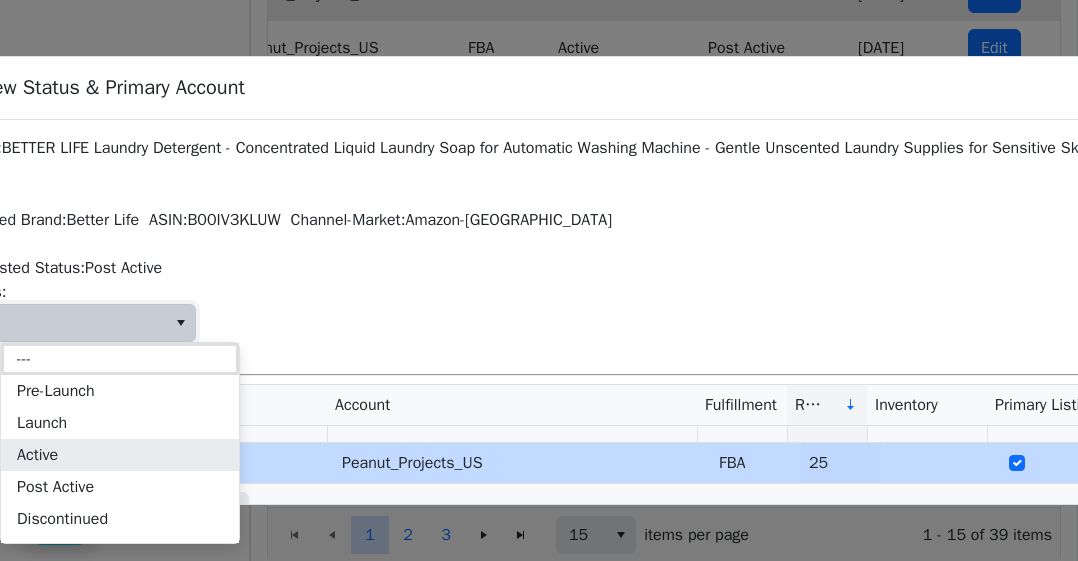 click on "Active" at bounding box center [37, 455] 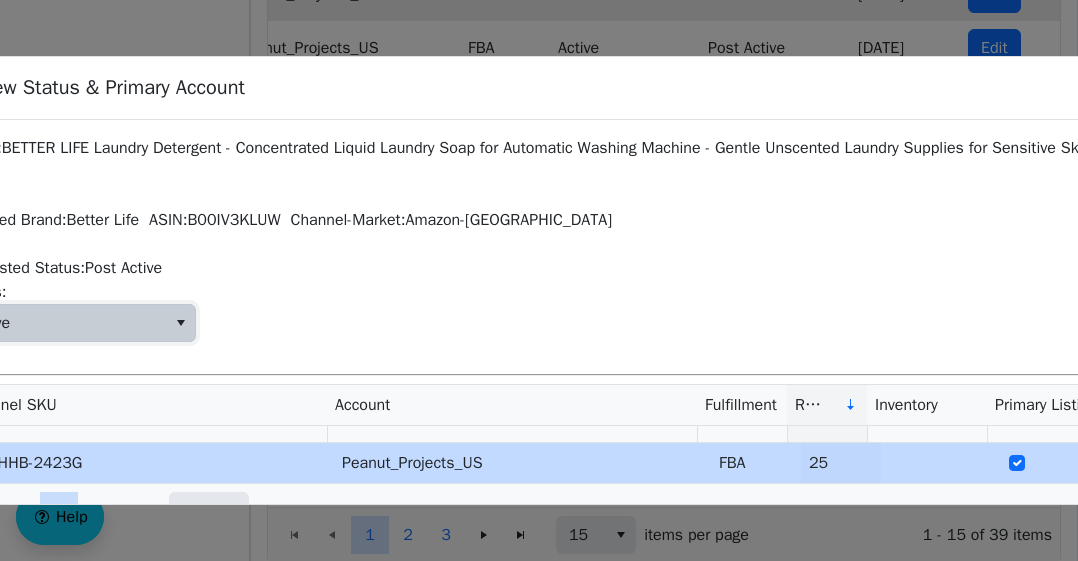 click on "Active" at bounding box center [61, 323] 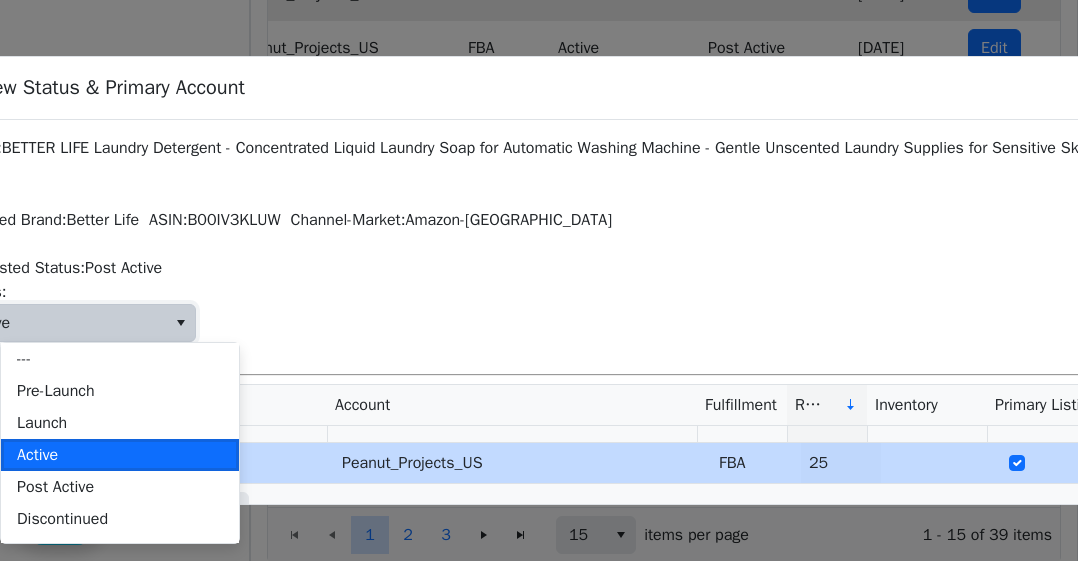 click on "Active" at bounding box center [61, 323] 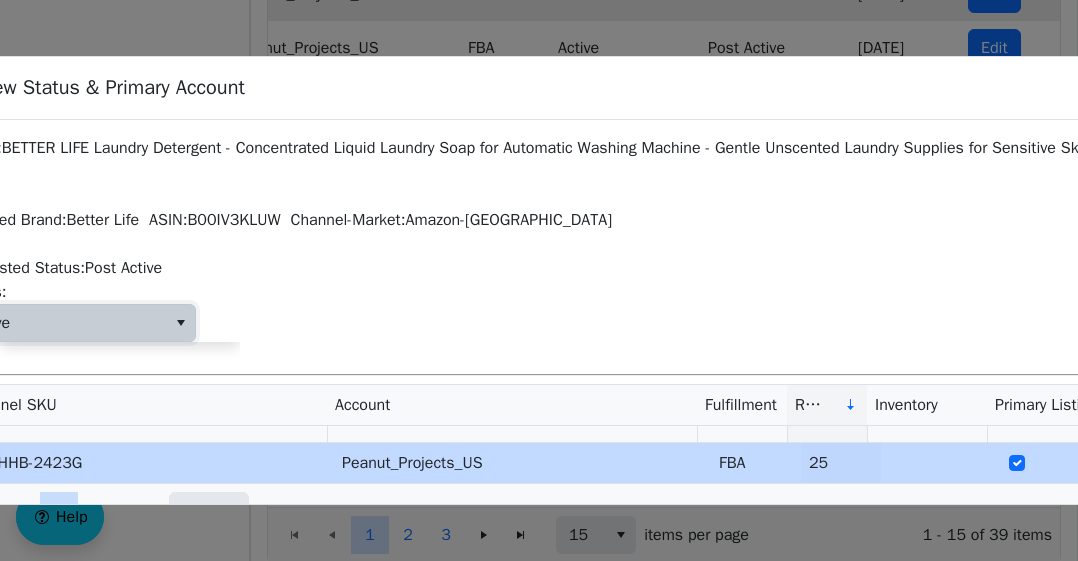 click on "Active" at bounding box center (61, 323) 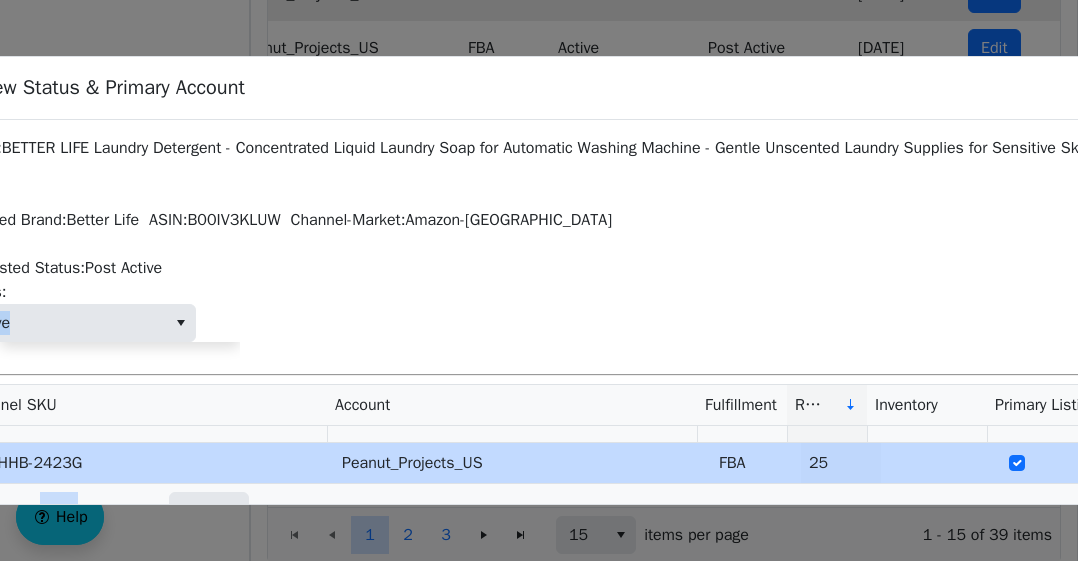 click on "Name:  BETTER LIFE Laundry Detergent - Concentrated Liquid Laundry Soap for Automatic Washing Machine - Gentle Unscented Laundry Supplies for Sensitive Skin - 64oz  Acquired Brand:  Better Life  ASIN:  B00IV3KLUW  Channel-Market:  Amazon-US  Suggested Status:  Post Active Active Status: Channel SKU Account Fulfillment Revenue Inventory Primary Listing BRL-HHB-2423G Peanut_Projects_US FBA 25 1 1 5 items per page 1 - 1 of 1 items   Primary Listing successfully saved.   Status updated successfully.  All went well! Closing this window in 3 seconds. Cancel Save Changes" at bounding box center (539, 356) 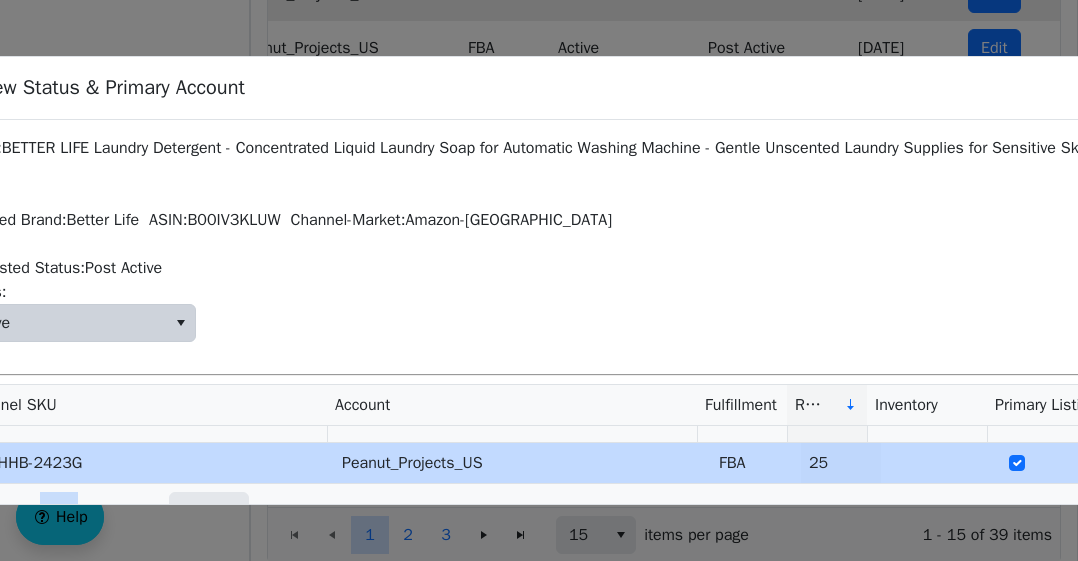 scroll, scrollTop: 89, scrollLeft: 0, axis: vertical 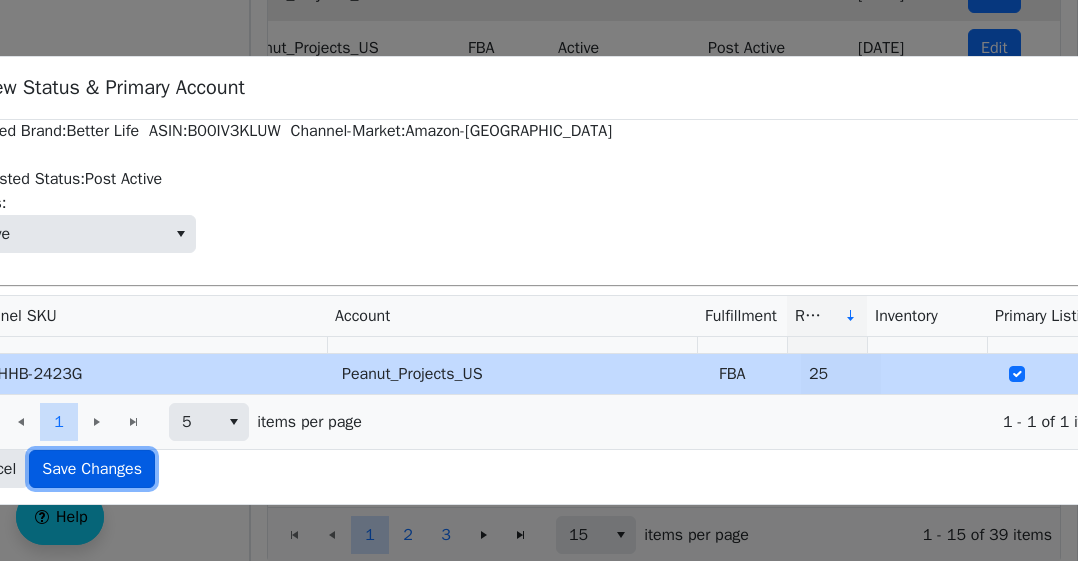 click on "Save Changes" at bounding box center (92, 469) 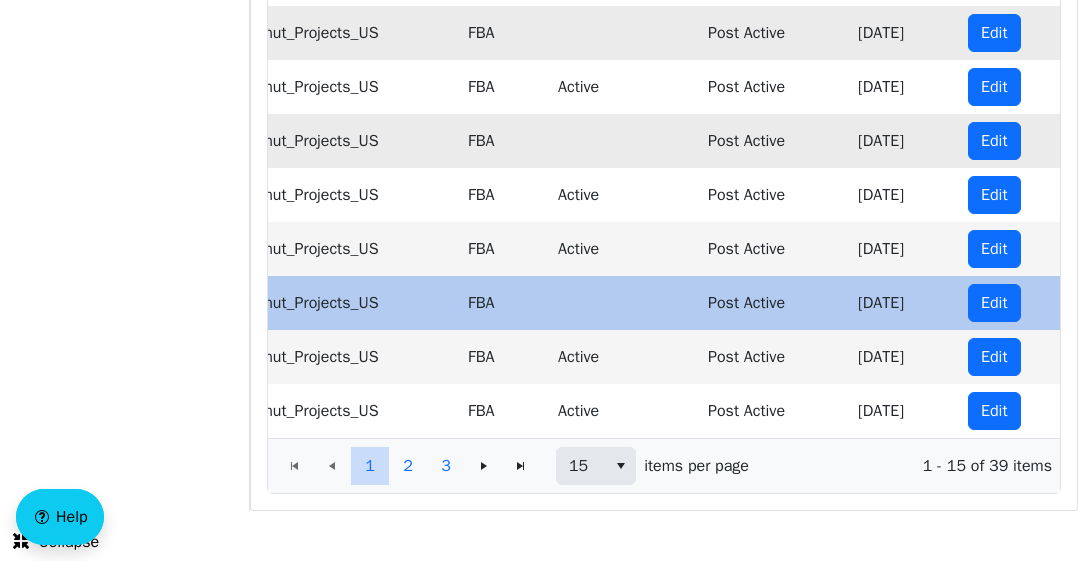 scroll, scrollTop: 760, scrollLeft: 0, axis: vertical 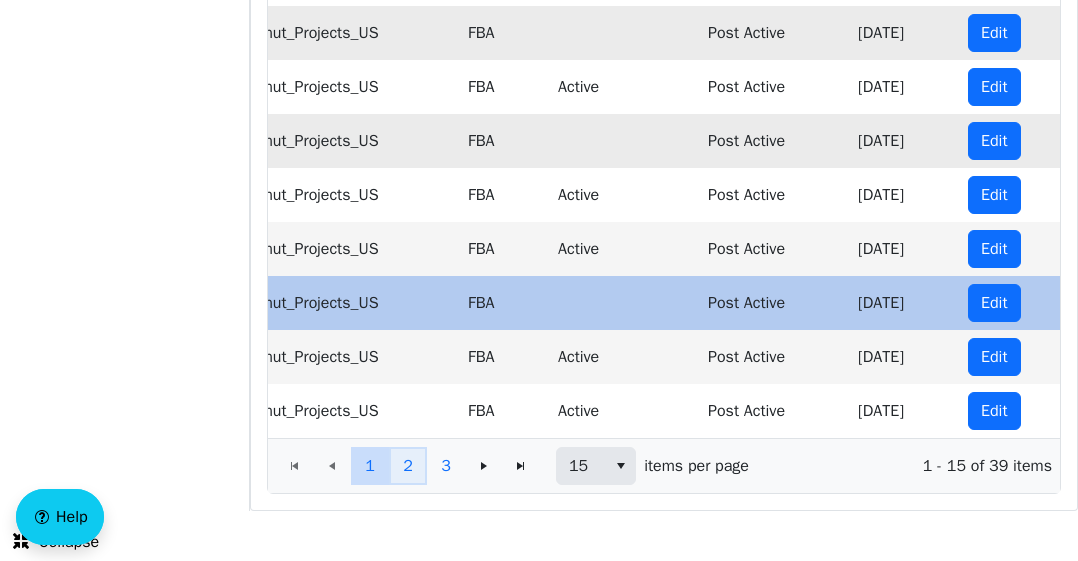 click on "2" at bounding box center [408, 466] 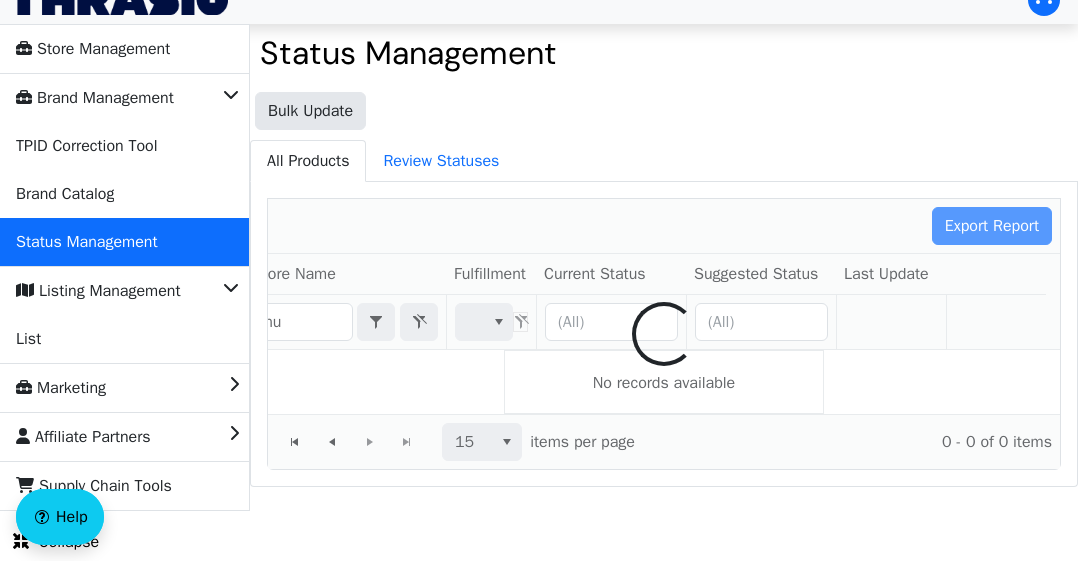 scroll, scrollTop: 24, scrollLeft: 0, axis: vertical 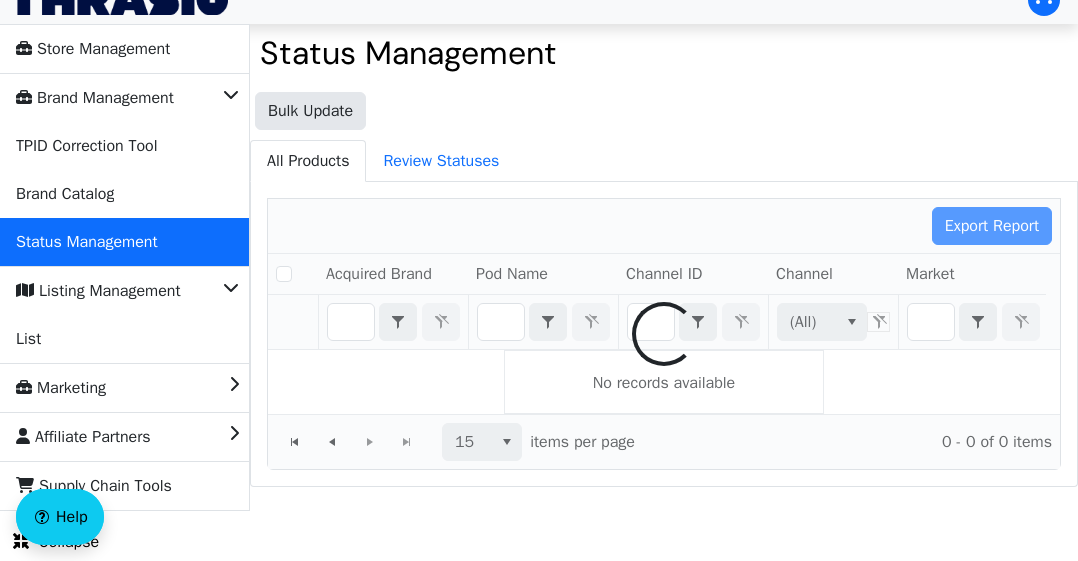 checkbox on "false" 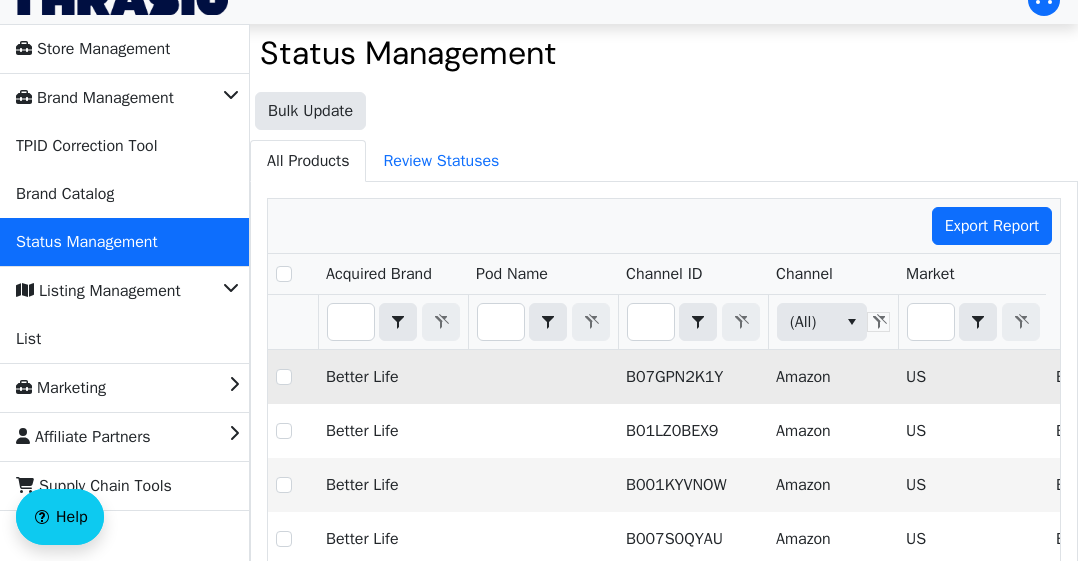 scroll, scrollTop: 0, scrollLeft: 789, axis: horizontal 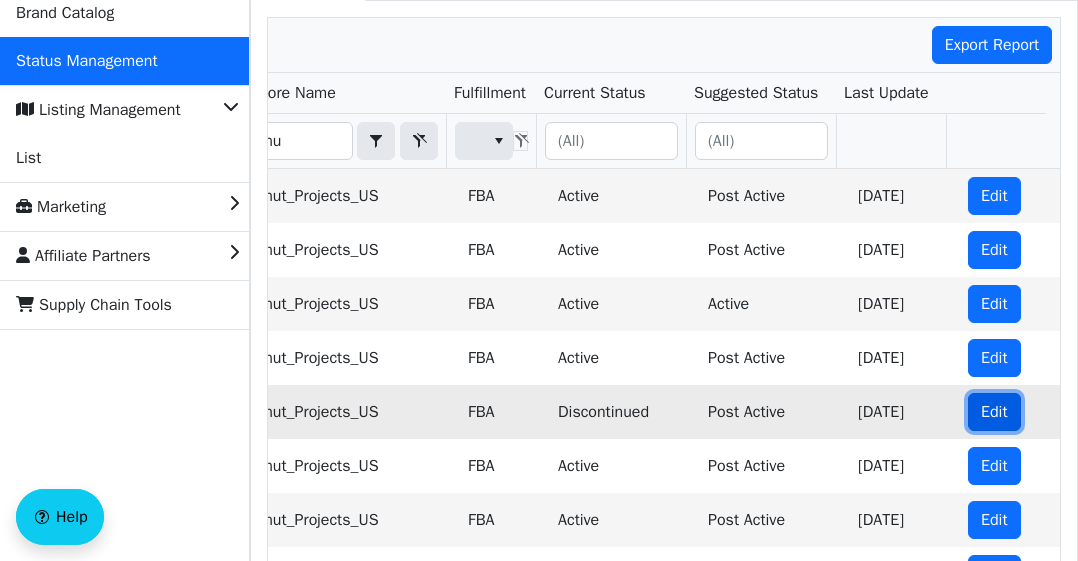 click on "Edit" at bounding box center [994, 412] 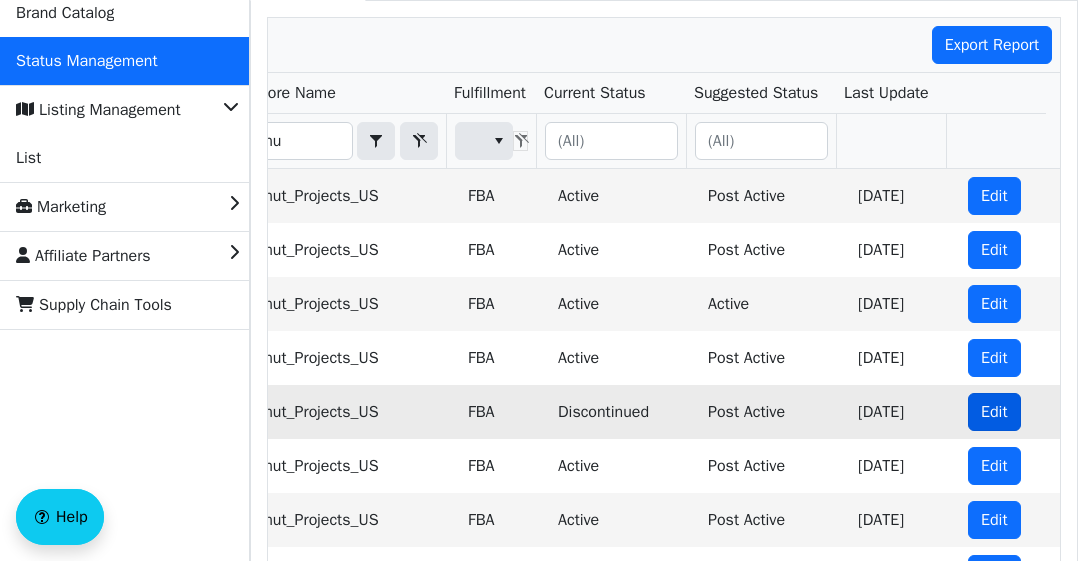 checkbox on "true" 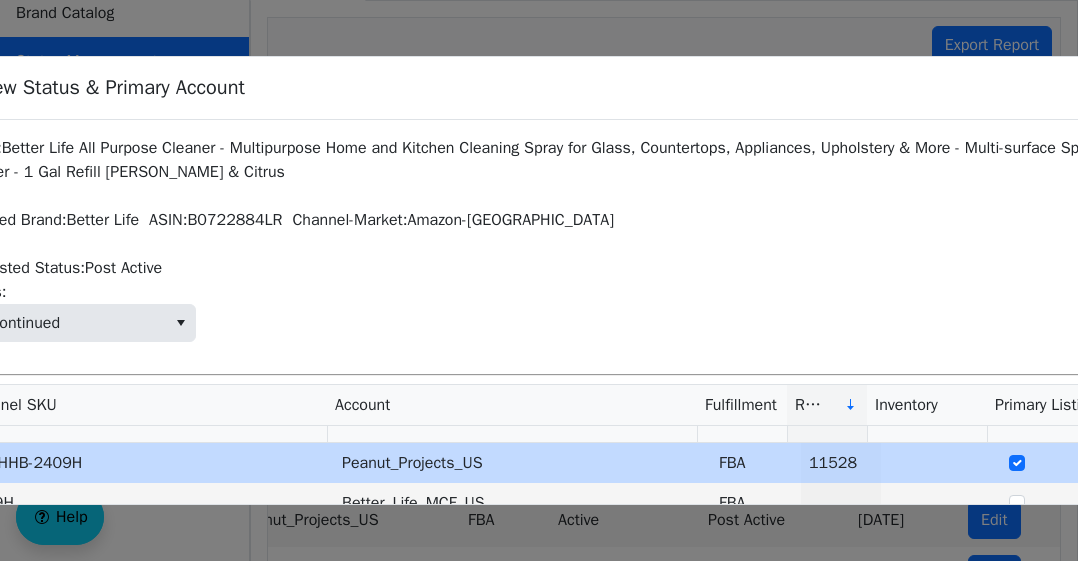 scroll, scrollTop: 18, scrollLeft: 0, axis: vertical 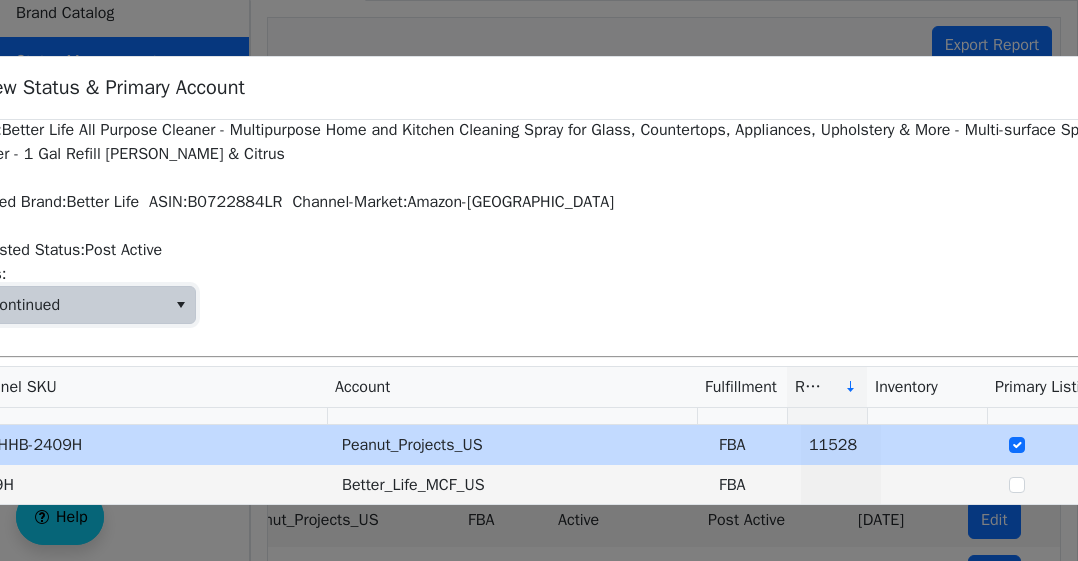 click on "Discontinued" at bounding box center [61, 305] 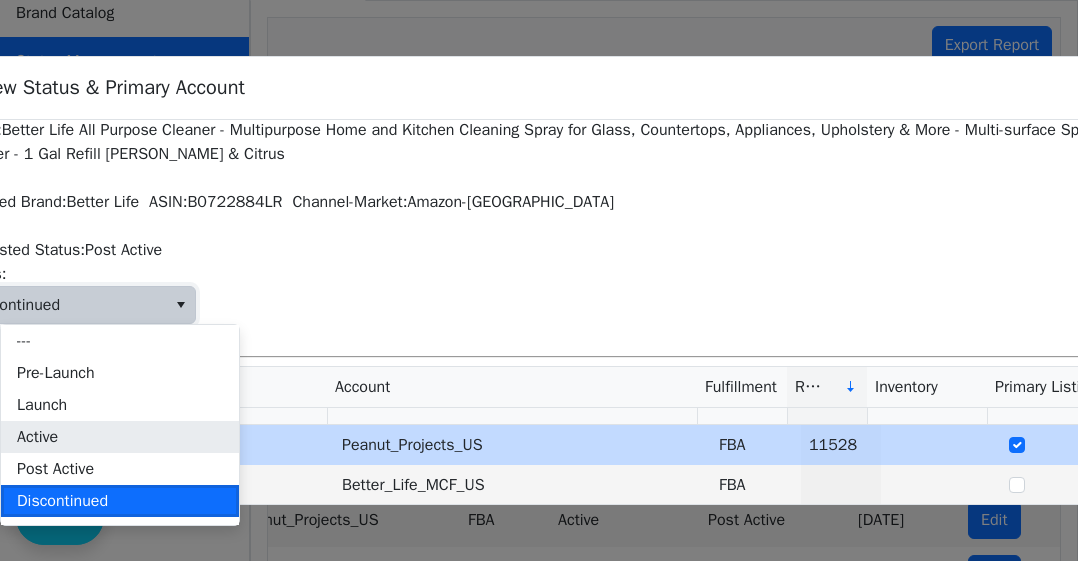 click on "Active" at bounding box center [120, 437] 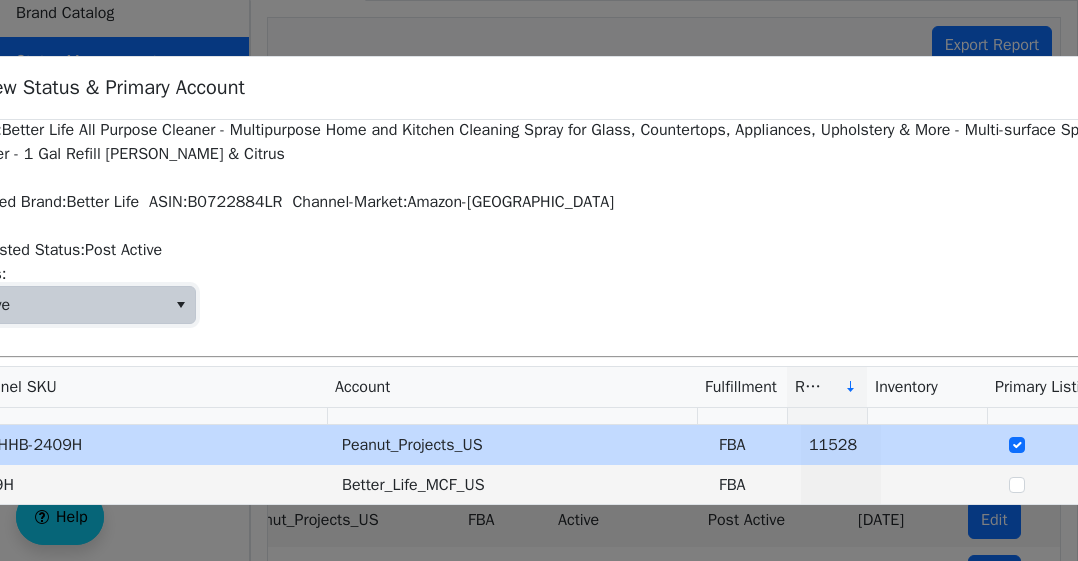 scroll, scrollTop: 129, scrollLeft: 0, axis: vertical 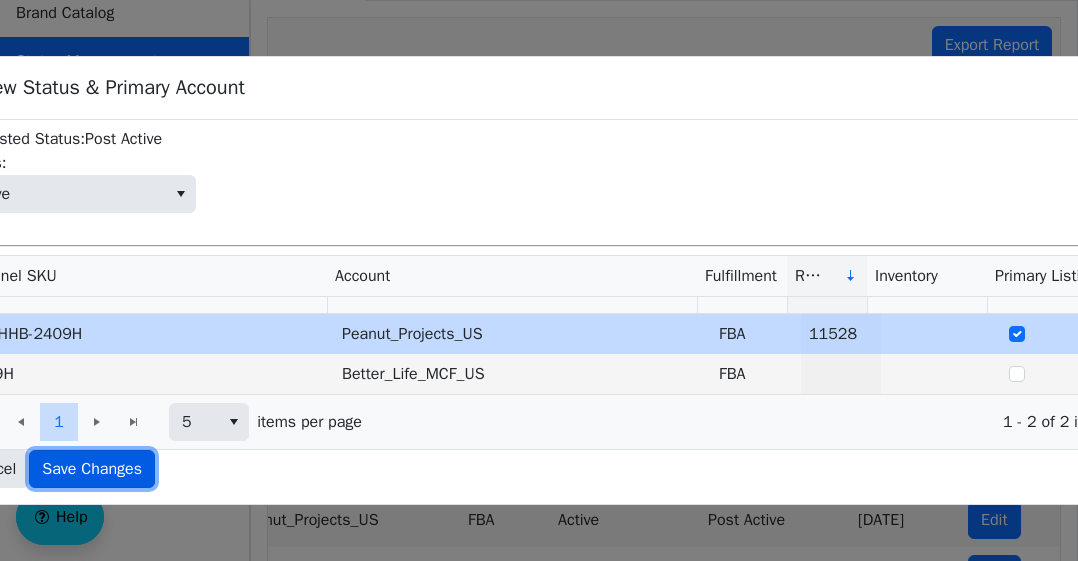 click on "Save Changes" at bounding box center [92, 469] 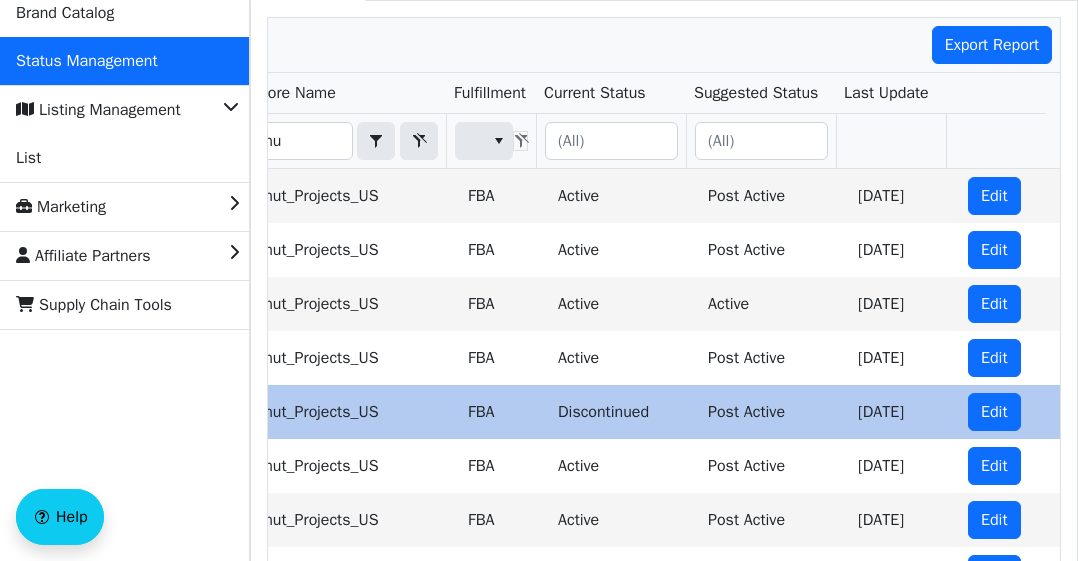 scroll, scrollTop: 330, scrollLeft: 0, axis: vertical 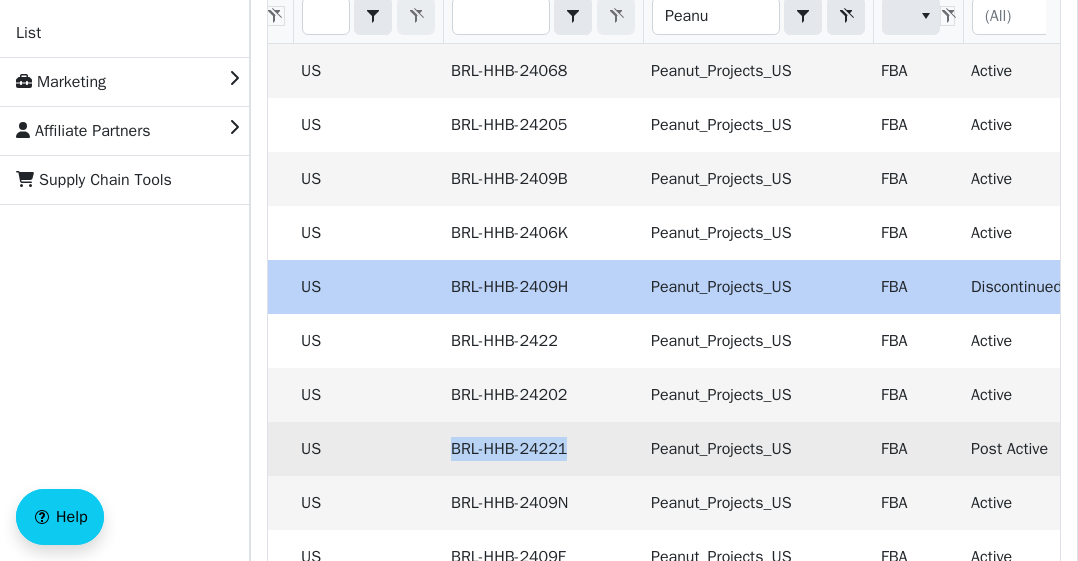 drag, startPoint x: 563, startPoint y: 443, endPoint x: 455, endPoint y: 452, distance: 108.37435 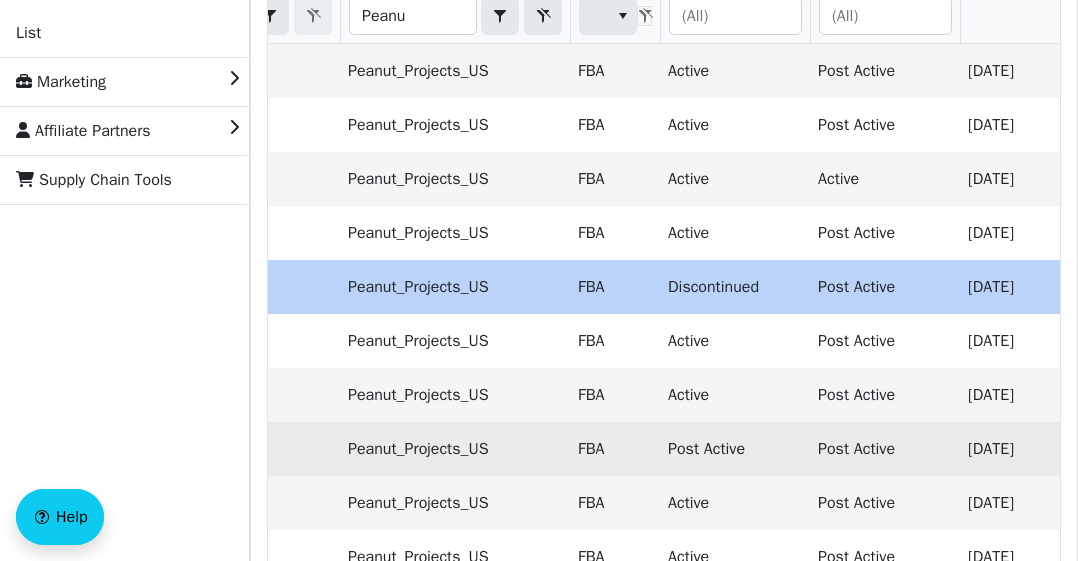 scroll, scrollTop: 0, scrollLeft: 1033, axis: horizontal 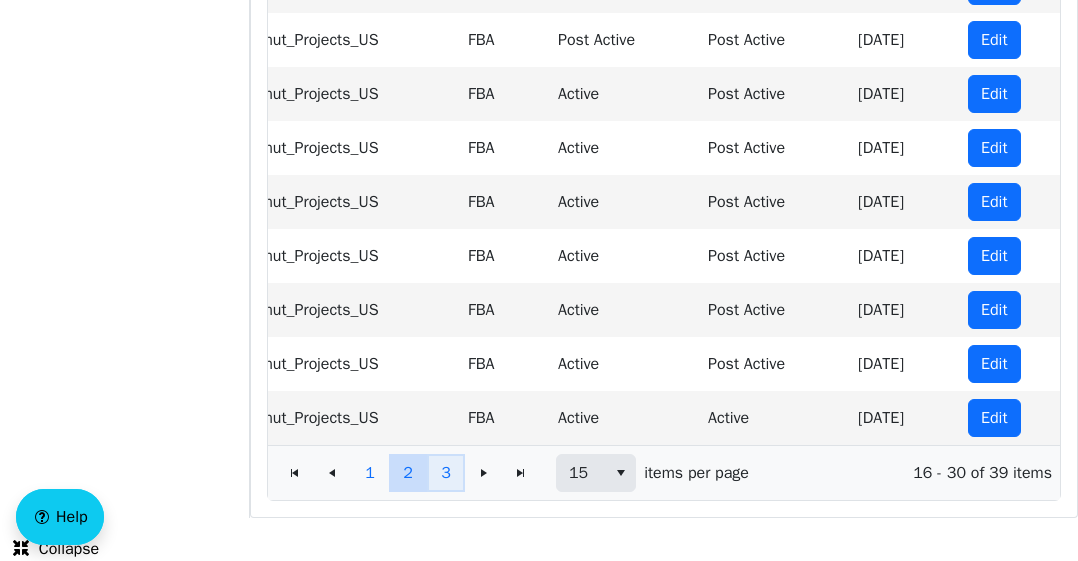 click on "3" at bounding box center [446, 473] 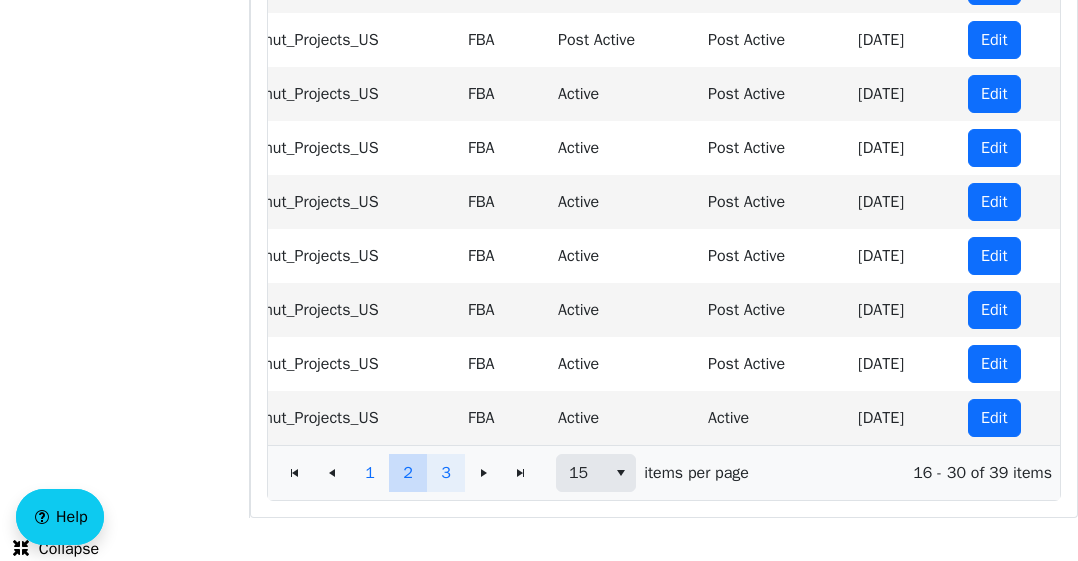 scroll, scrollTop: 24, scrollLeft: 0, axis: vertical 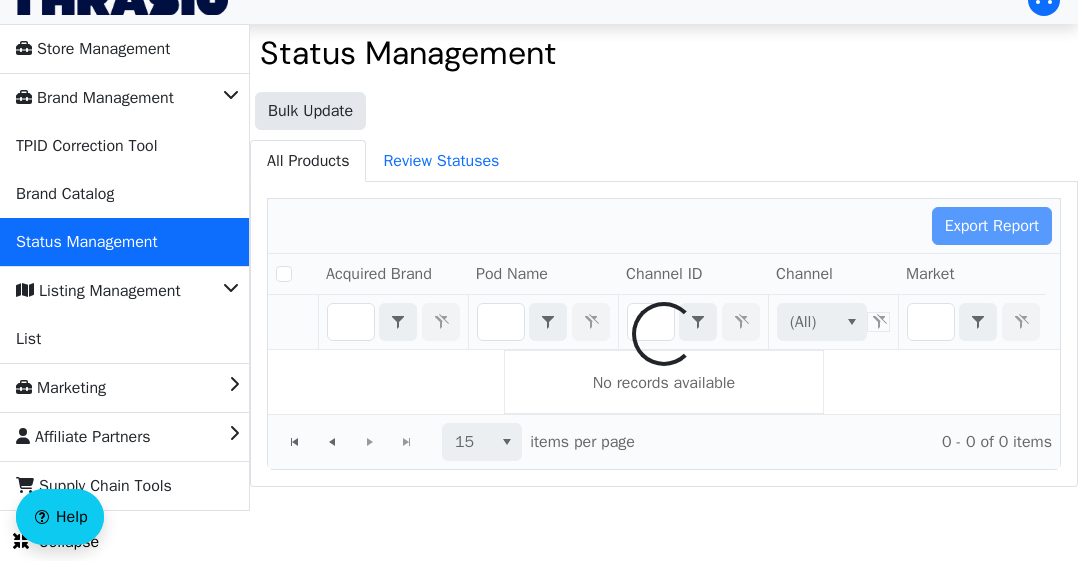 checkbox on "false" 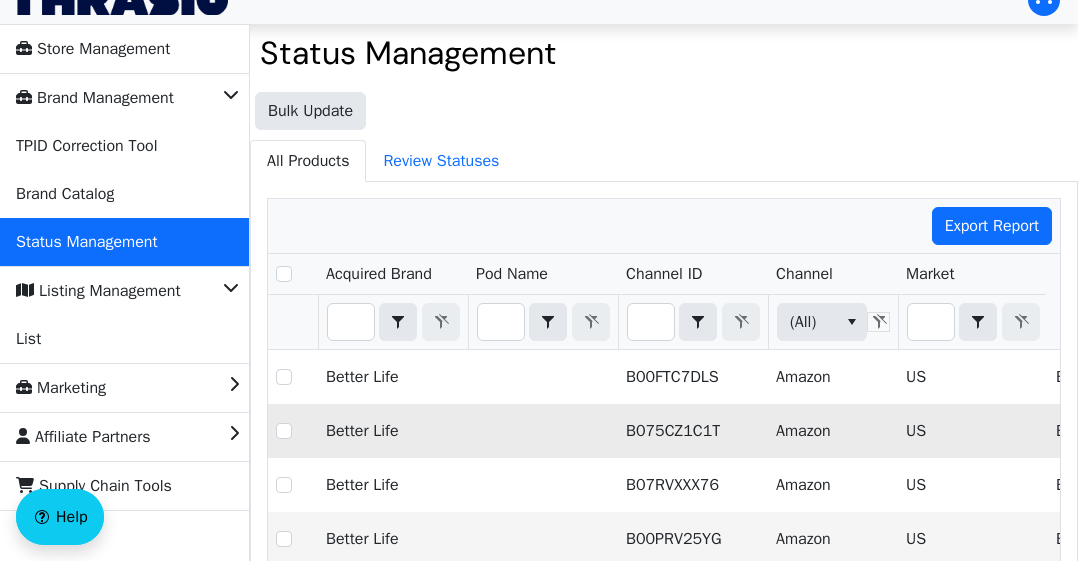 scroll, scrollTop: 0, scrollLeft: 459, axis: horizontal 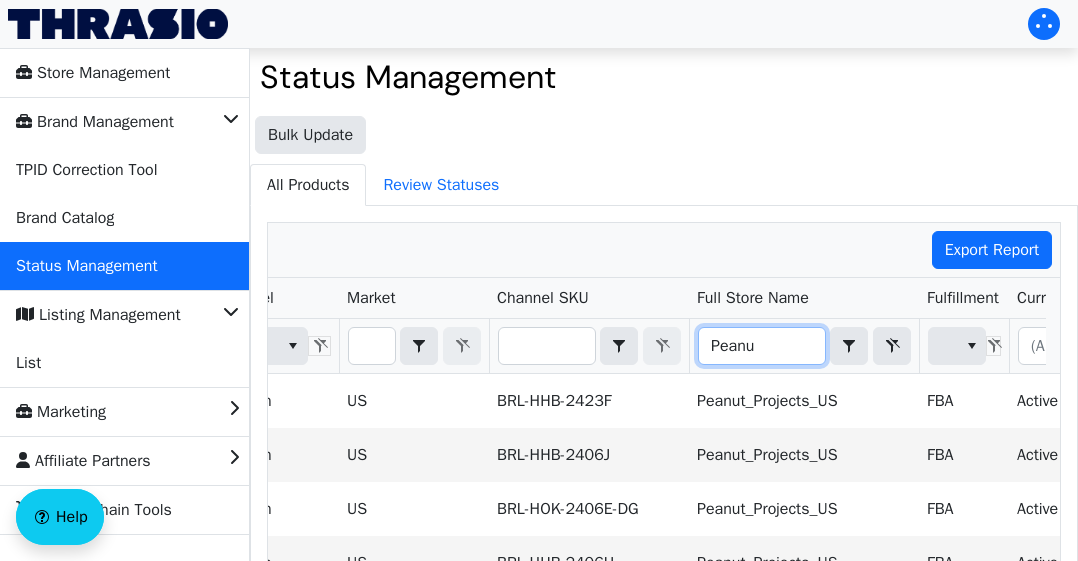 click on "Peanu" at bounding box center (762, 346) 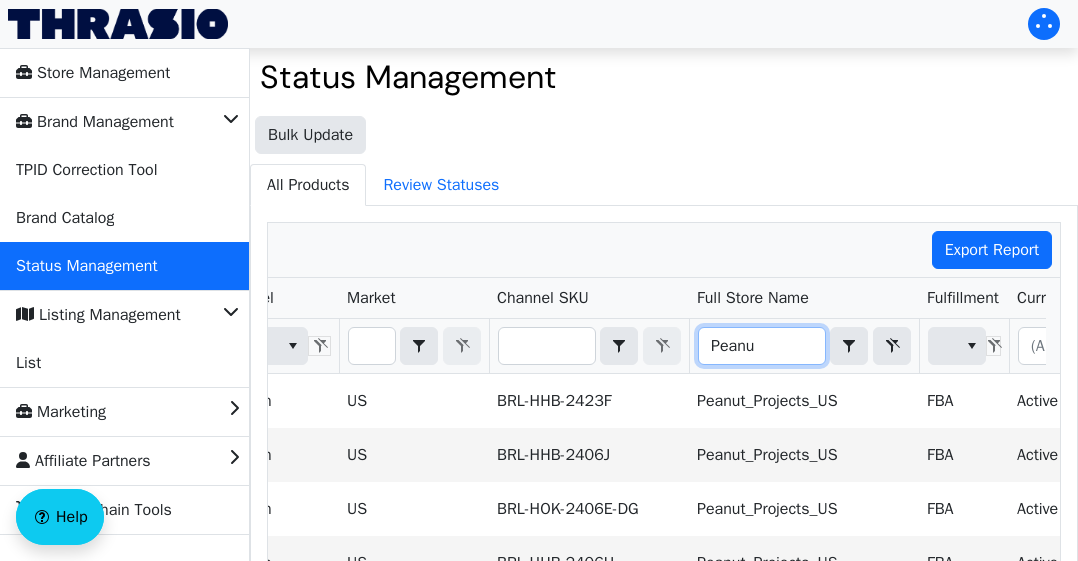 type 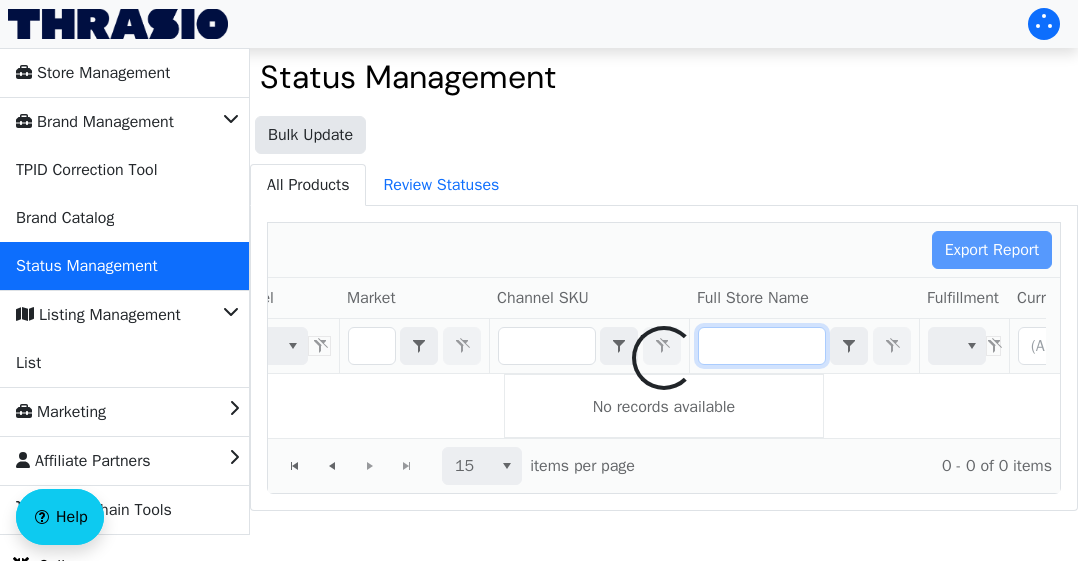 scroll, scrollTop: 0, scrollLeft: 0, axis: both 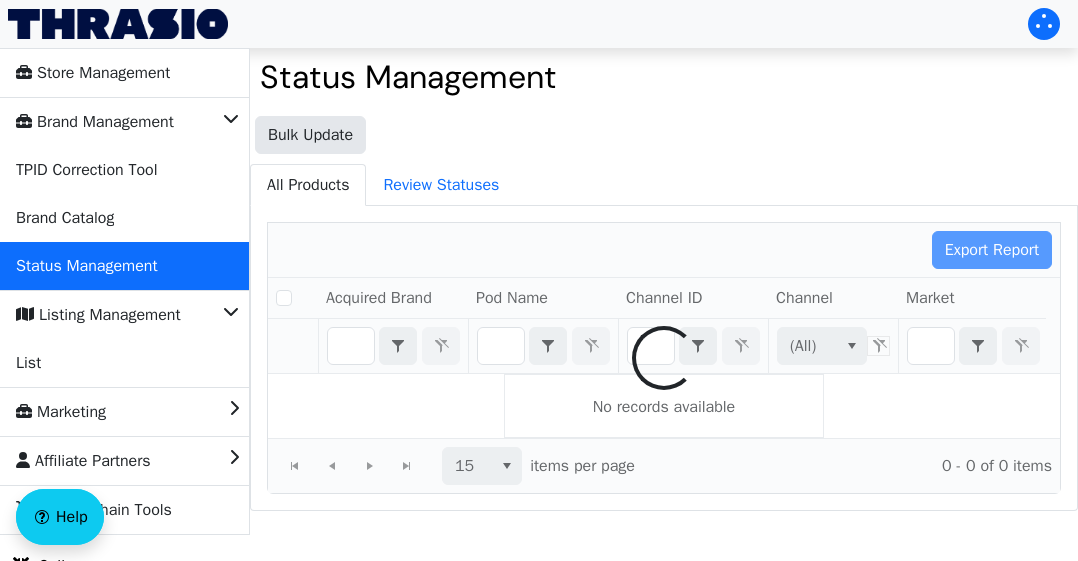 checkbox on "false" 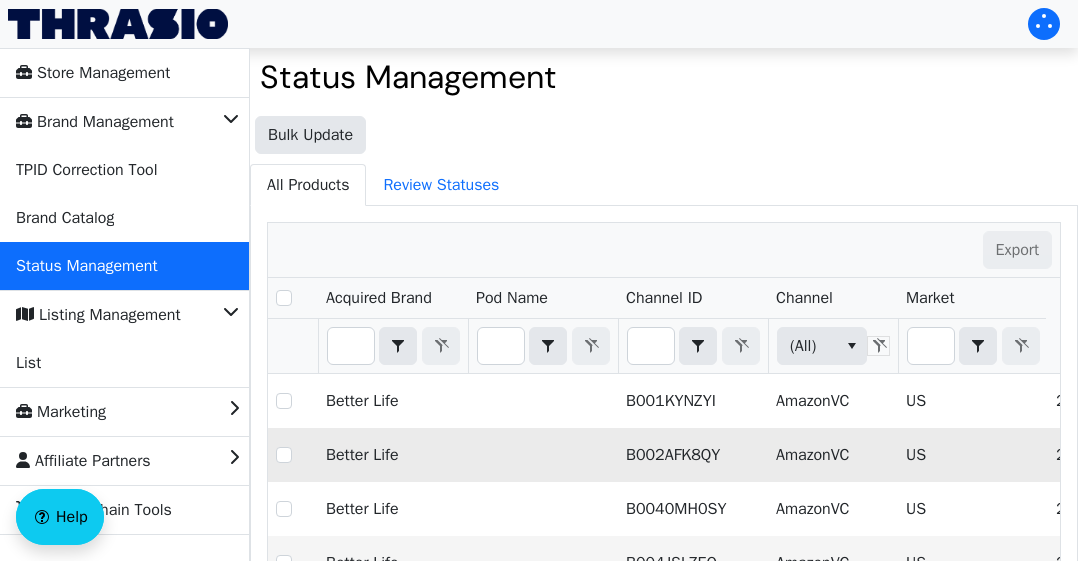 type 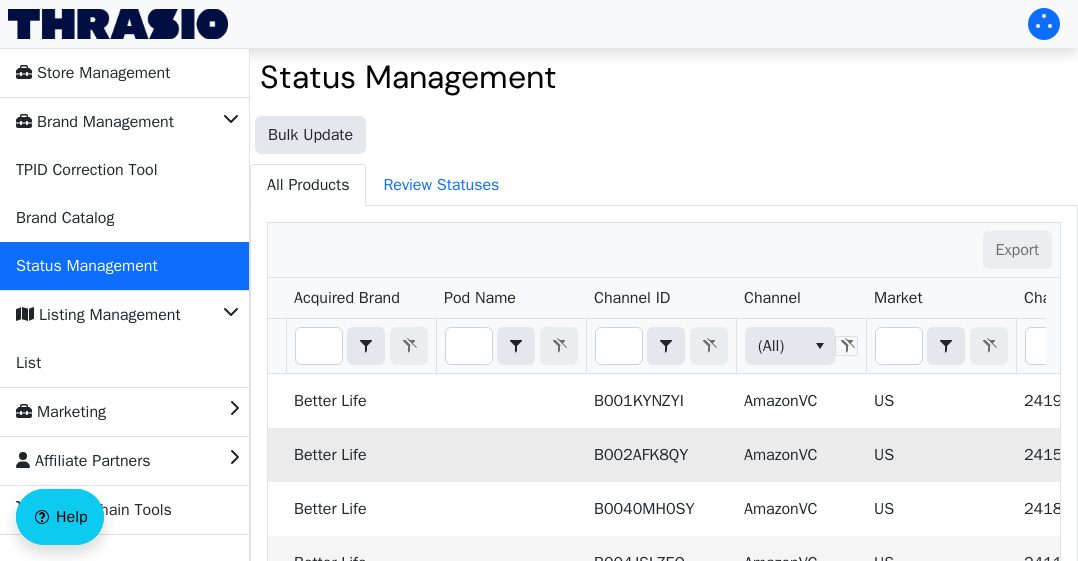 scroll, scrollTop: 0, scrollLeft: 69, axis: horizontal 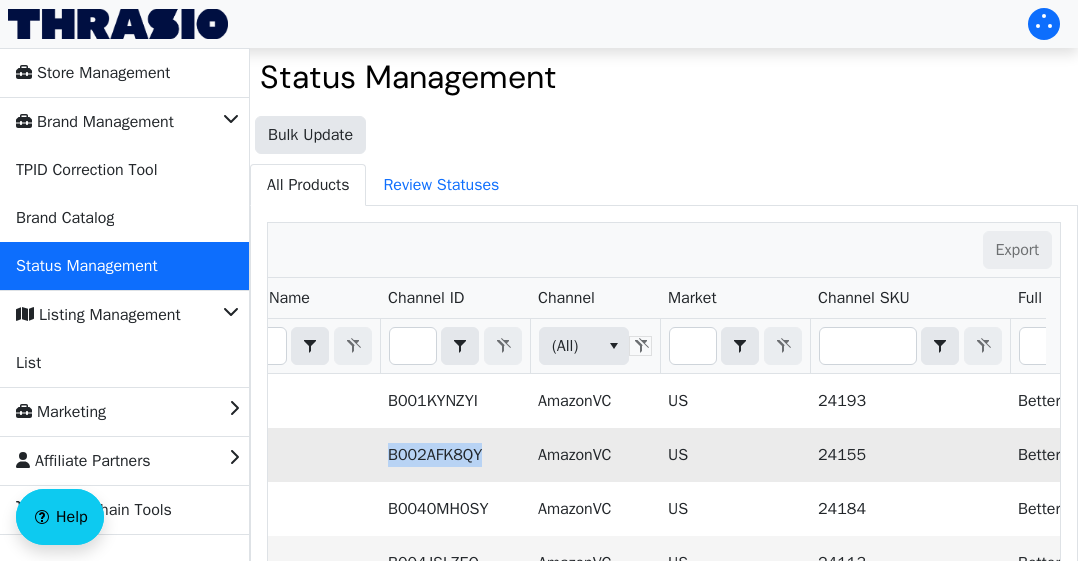 drag, startPoint x: 483, startPoint y: 458, endPoint x: 389, endPoint y: 456, distance: 94.02127 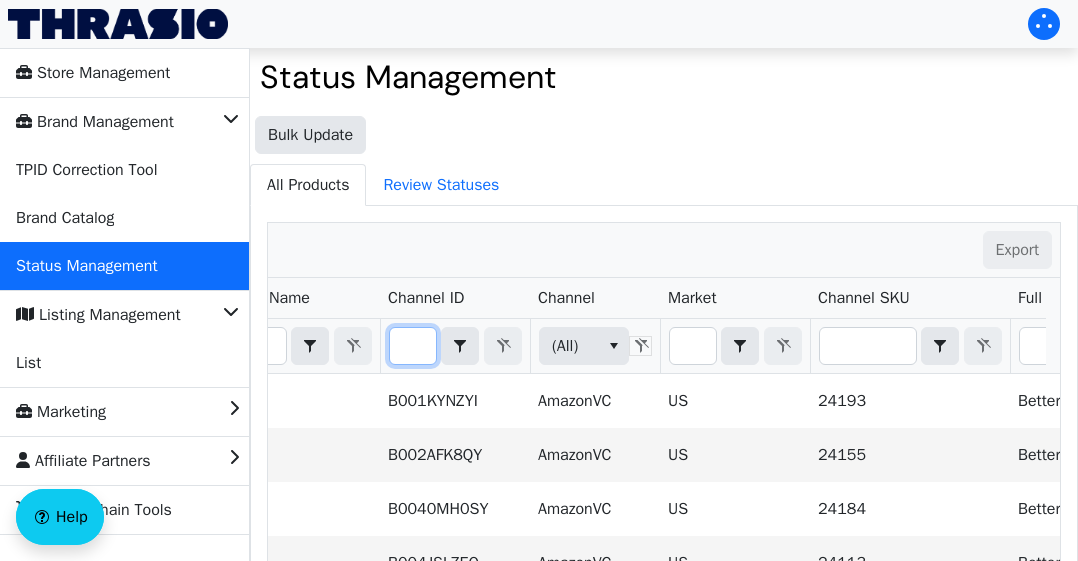 type on "B002AFK8QY" 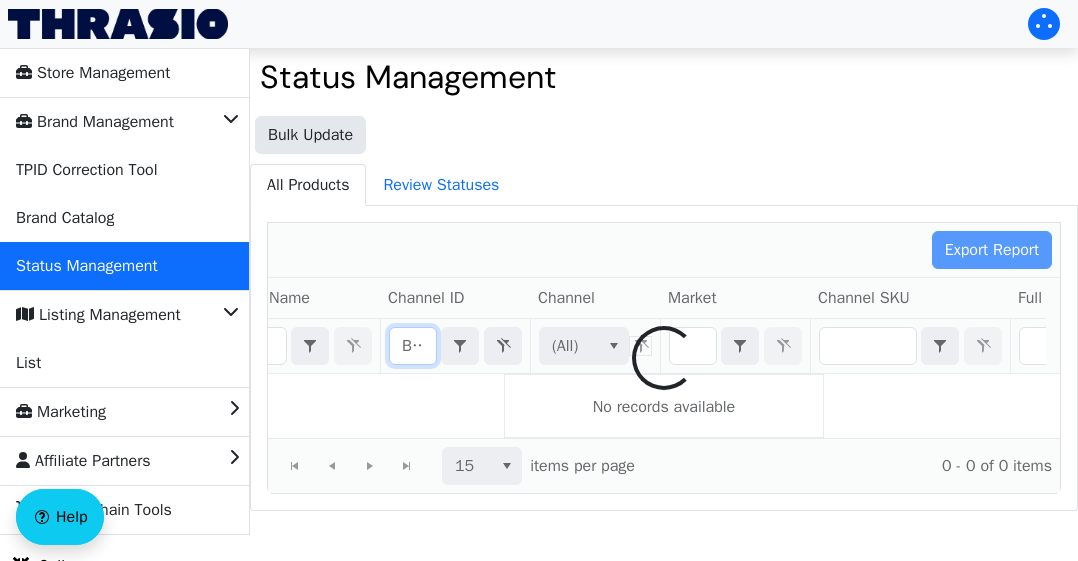scroll, scrollTop: 0, scrollLeft: 68, axis: horizontal 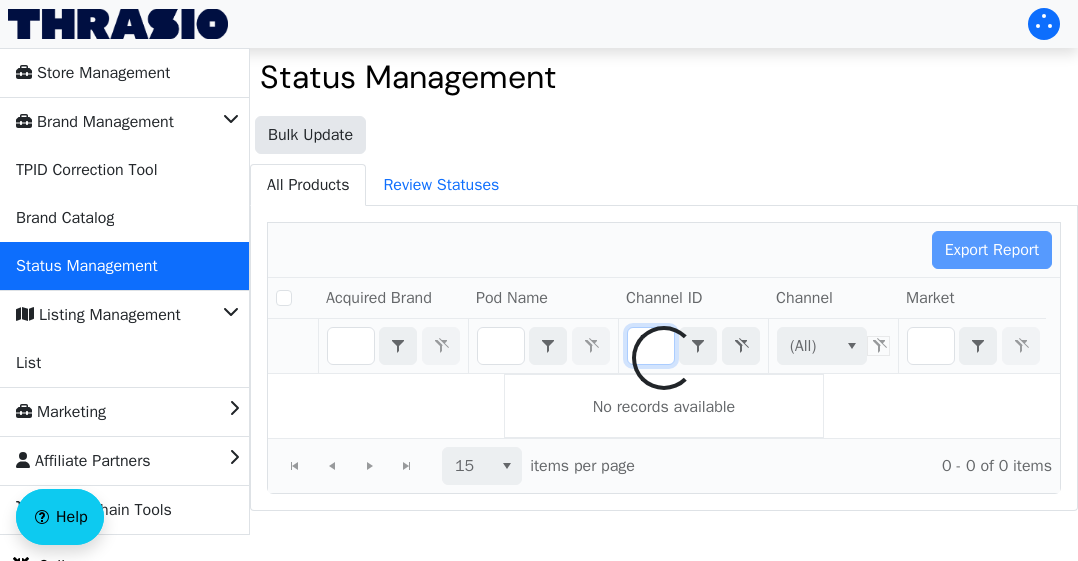 checkbox on "false" 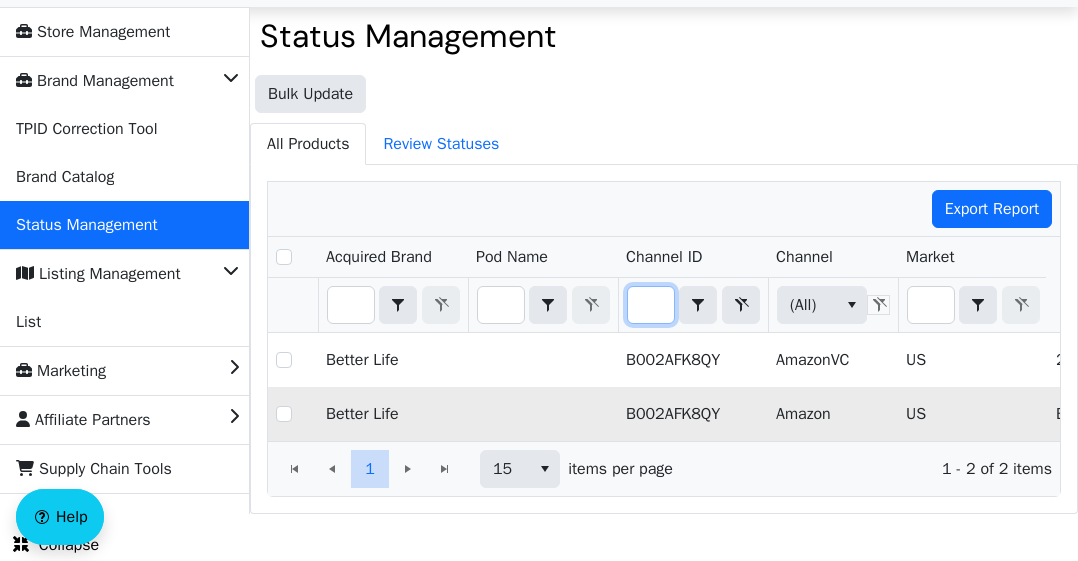 scroll, scrollTop: 42, scrollLeft: 0, axis: vertical 